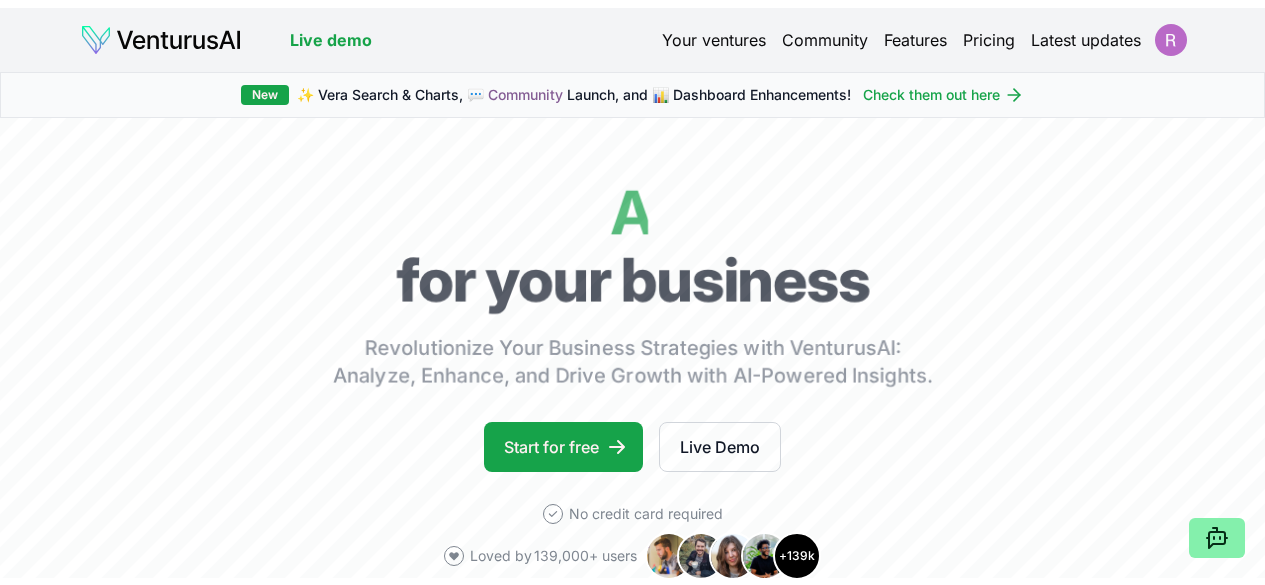 scroll, scrollTop: 0, scrollLeft: 0, axis: both 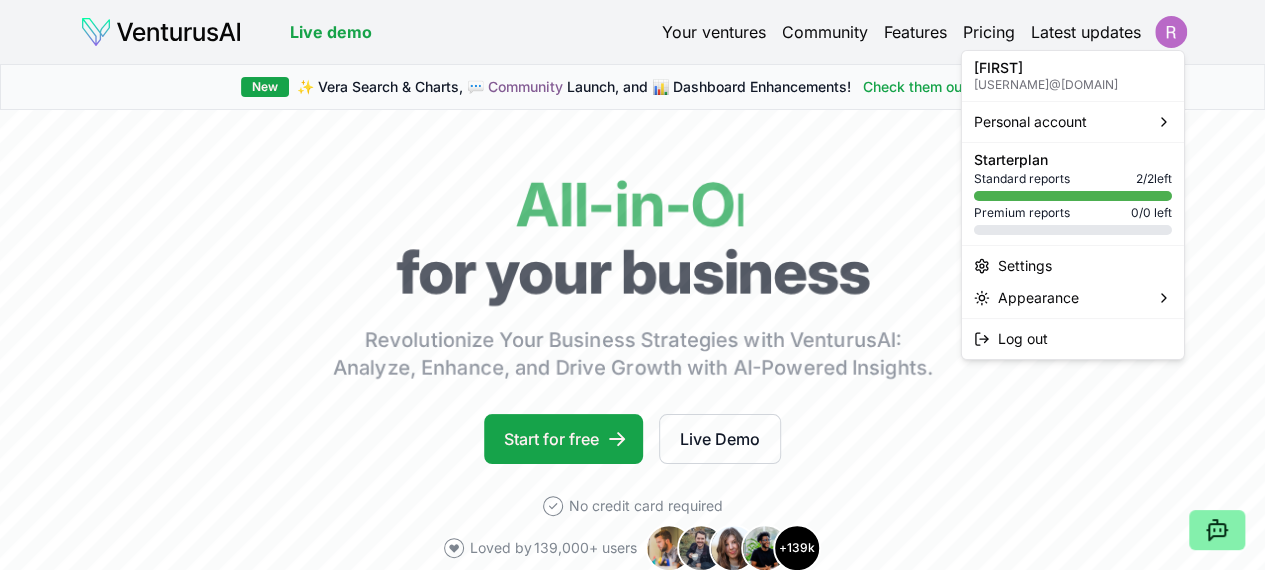 click on "We value your privacy We use cookies to enhance your browsing experience, serve personalized ads or content, and analyze our traffic. By clicking "Accept All", you consent to our use of cookies. Customize    Accept All Customize Consent Preferences   We use cookies to help you navigate efficiently and perform certain functions. You will find detailed information about all cookies under each consent category below. The cookies that are categorized as "Necessary" are stored on your browser as they are essential for enabling the basic functionalities of the site. ...  Show more Necessary Always Active Necessary cookies are required to enable the basic features of this site, such as providing secure log-in or adjusting your consent preferences. These cookies do not store any personally identifiable data. Cookie cookieyes-consent Duration 1 year Description Cookie __cf_bm Duration 1 hour Description This cookie, set by Cloudflare, is used to support Cloudflare Bot Management.  Cookie _cfuvid Duration session lidc" at bounding box center (632, 285) 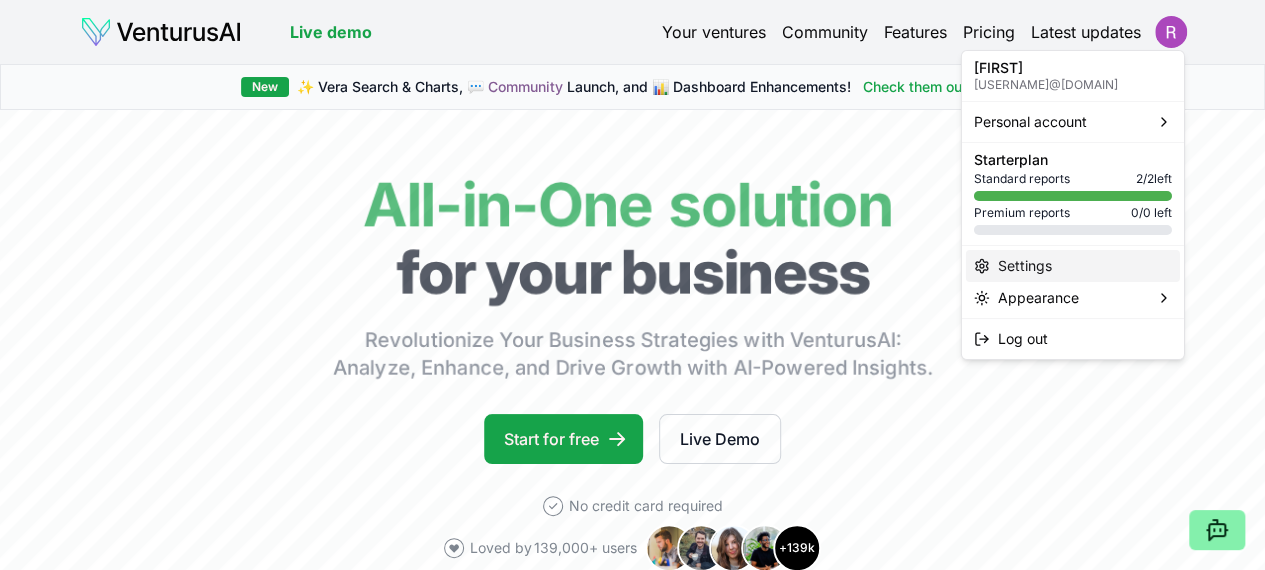 click on "Settings" at bounding box center (1073, 266) 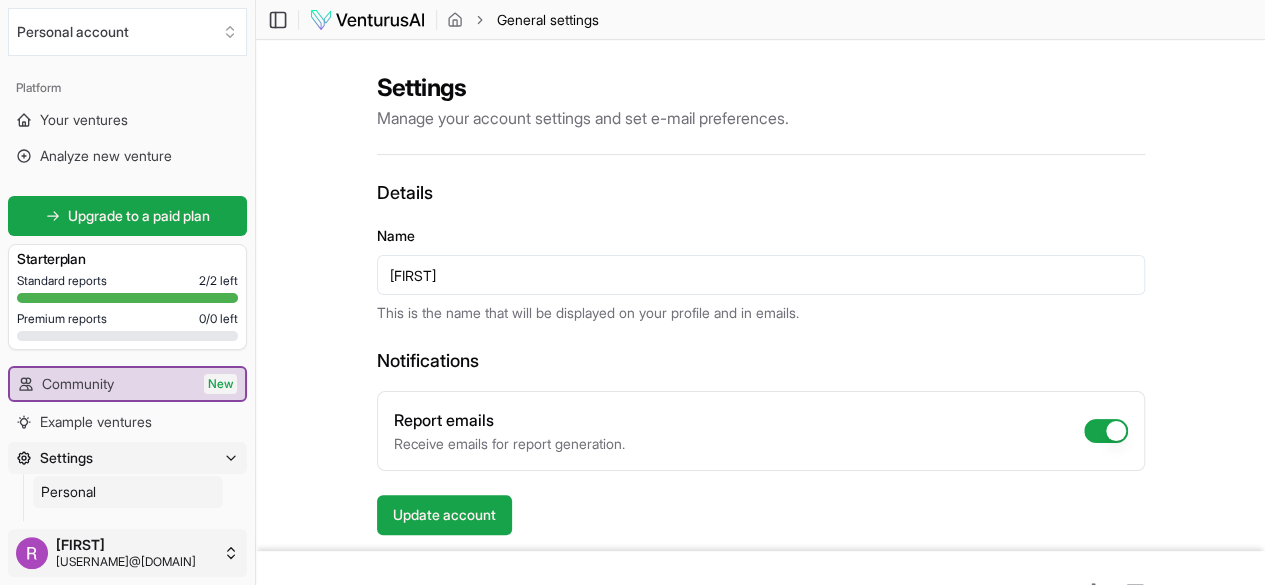 scroll, scrollTop: 65, scrollLeft: 0, axis: vertical 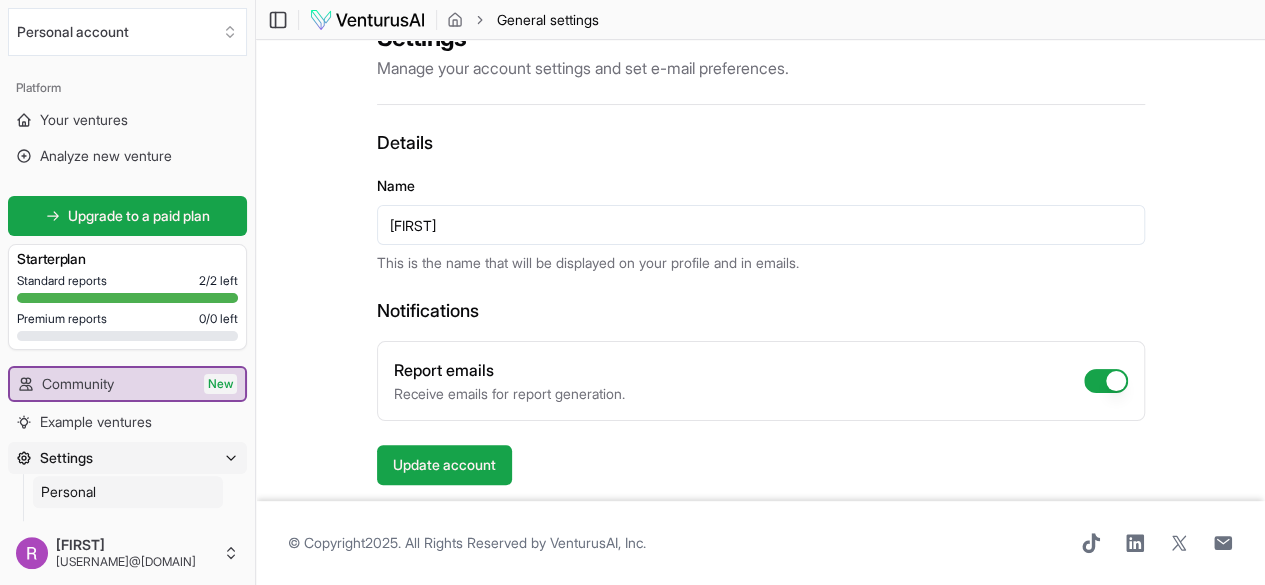 click on "Personal" at bounding box center [128, 492] 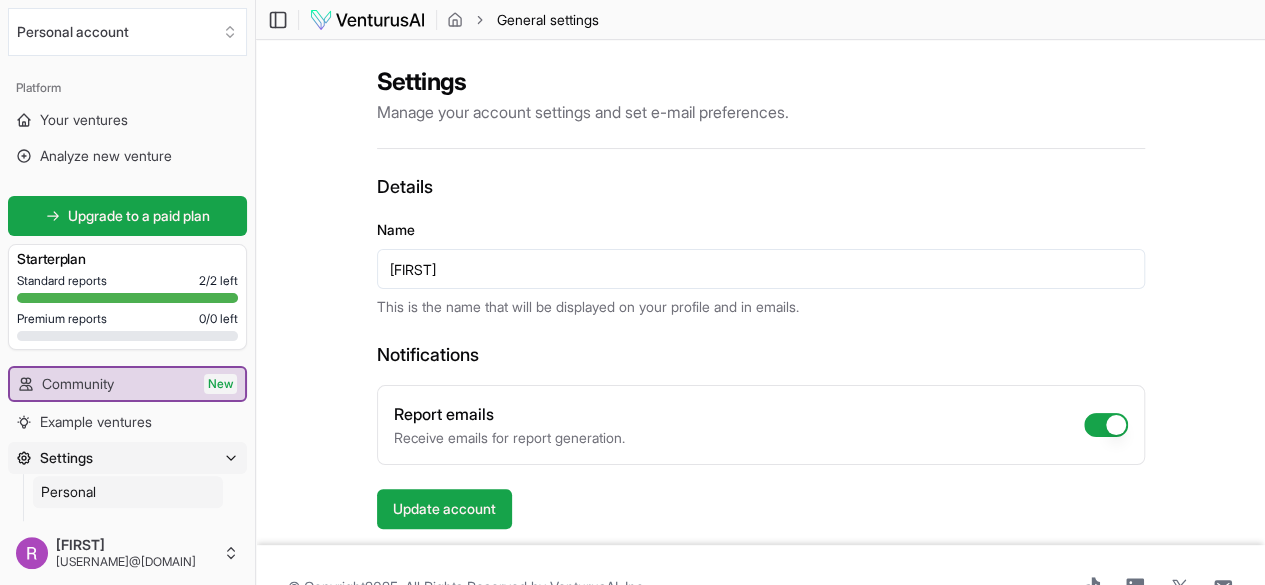 scroll, scrollTop: 65, scrollLeft: 0, axis: vertical 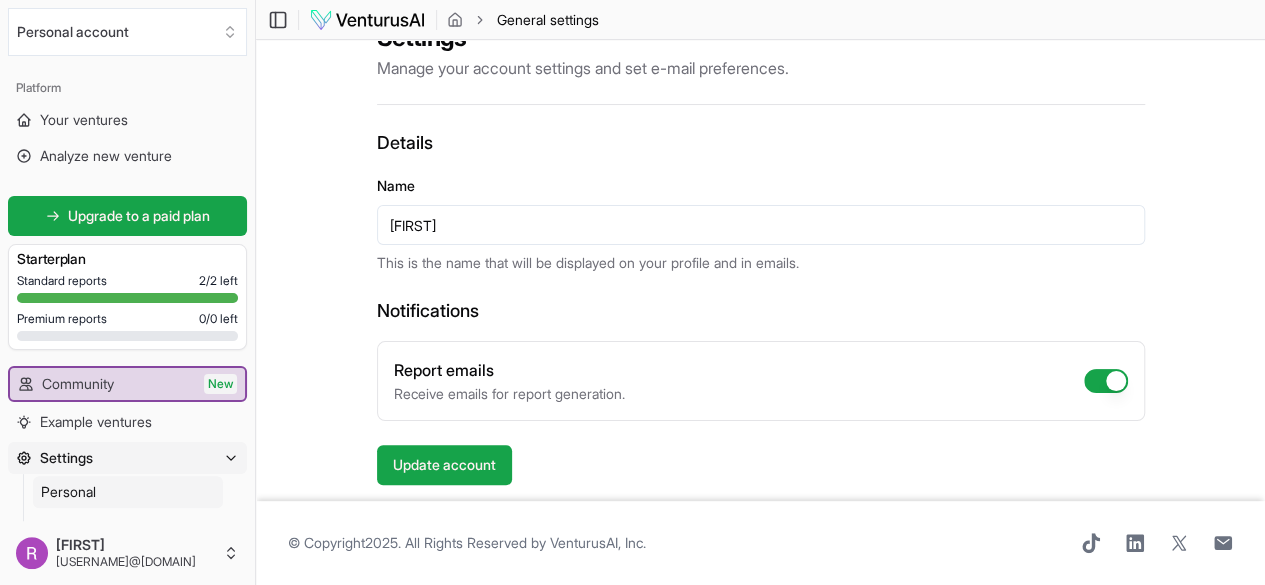 click on "Report emails" at bounding box center (1106, 381) 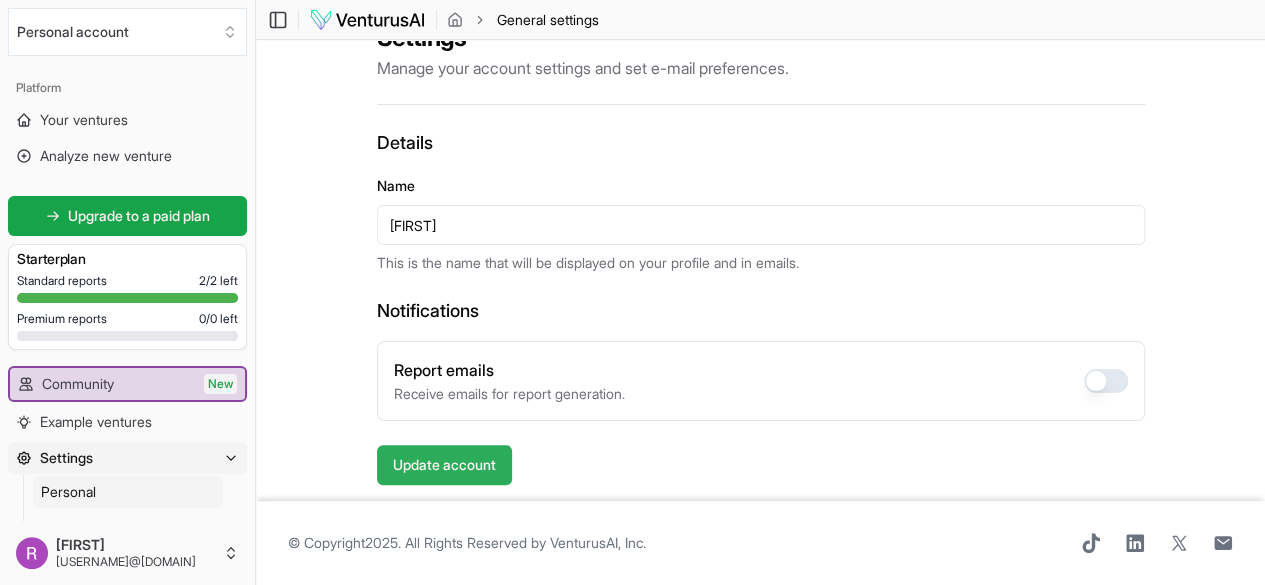 click on "Update account" at bounding box center (444, 465) 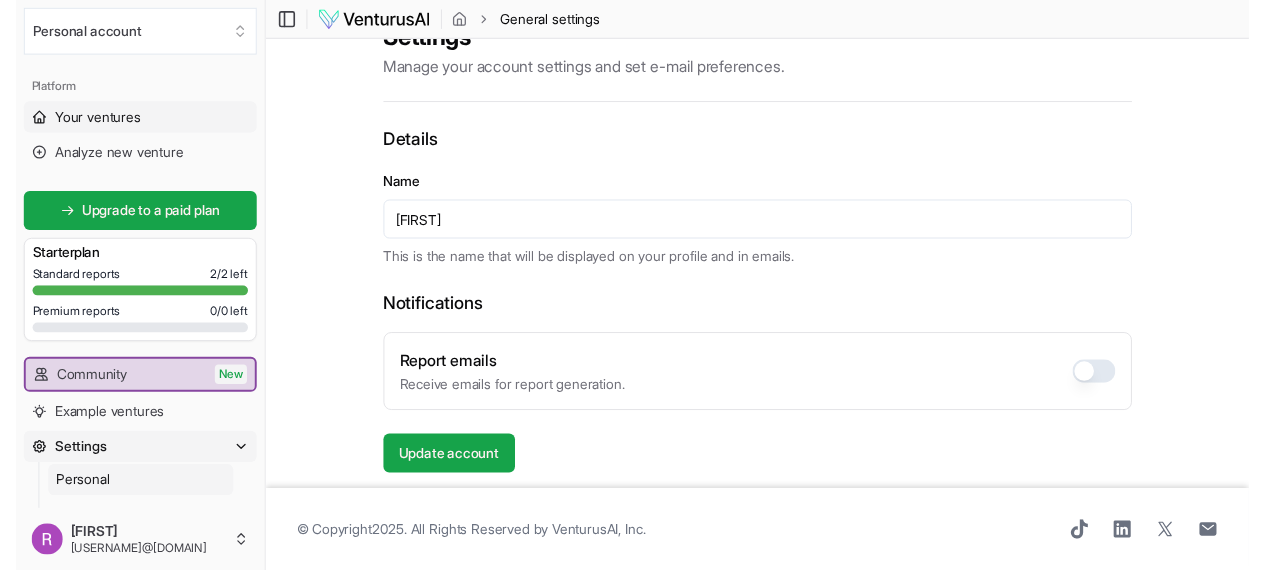 scroll, scrollTop: 0, scrollLeft: 0, axis: both 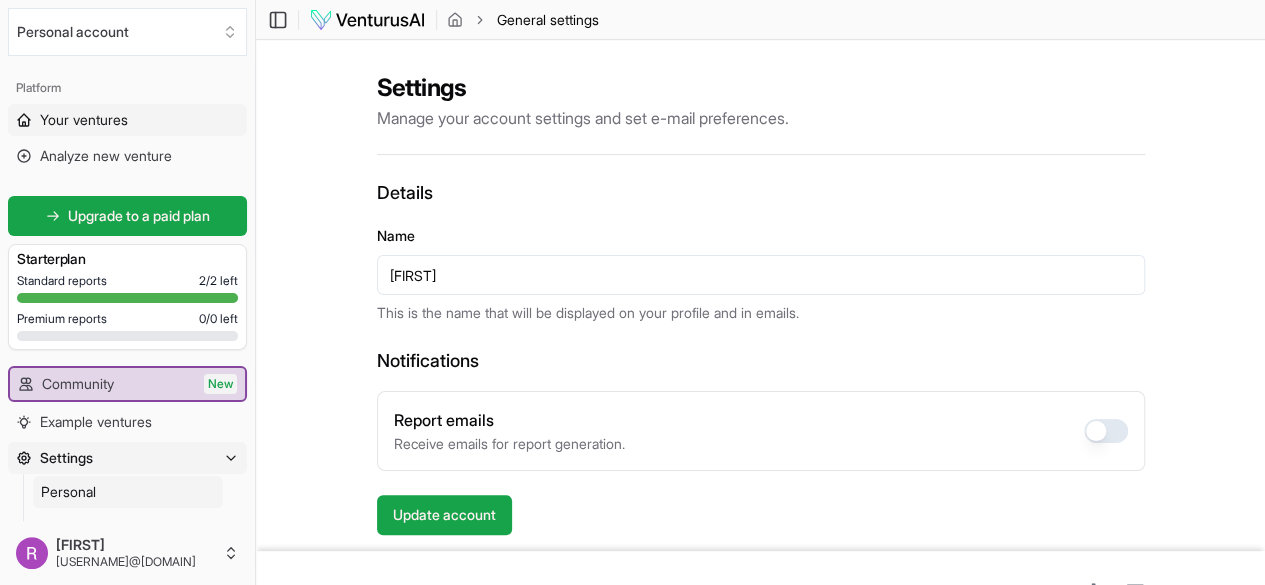 click on "Your ventures" at bounding box center (84, 120) 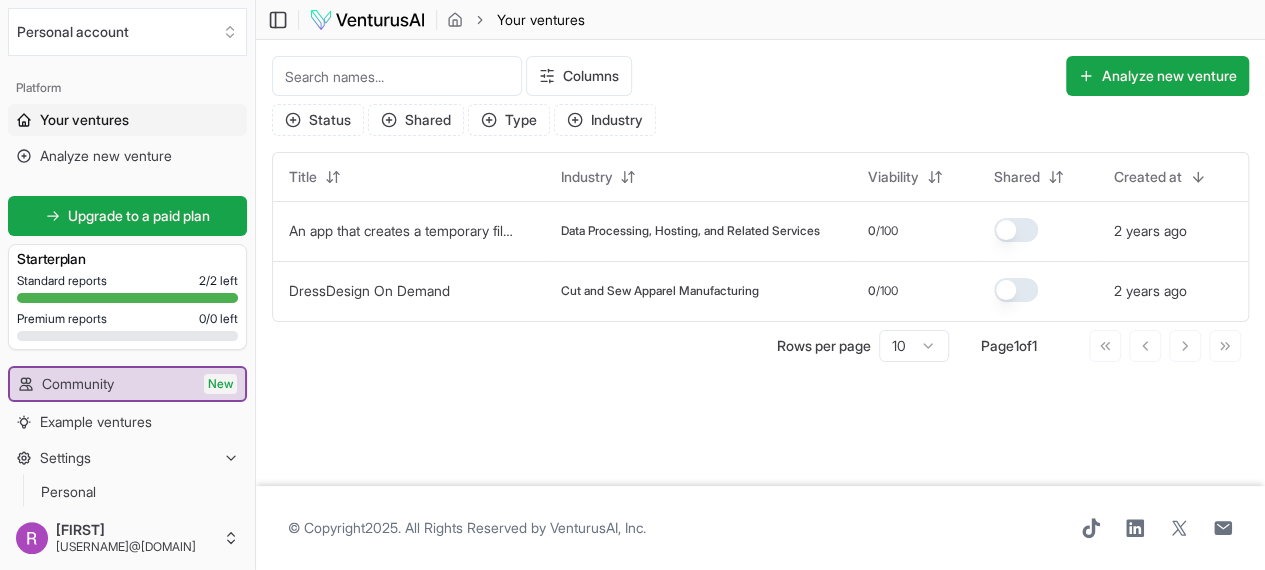 scroll, scrollTop: 0, scrollLeft: 71, axis: horizontal 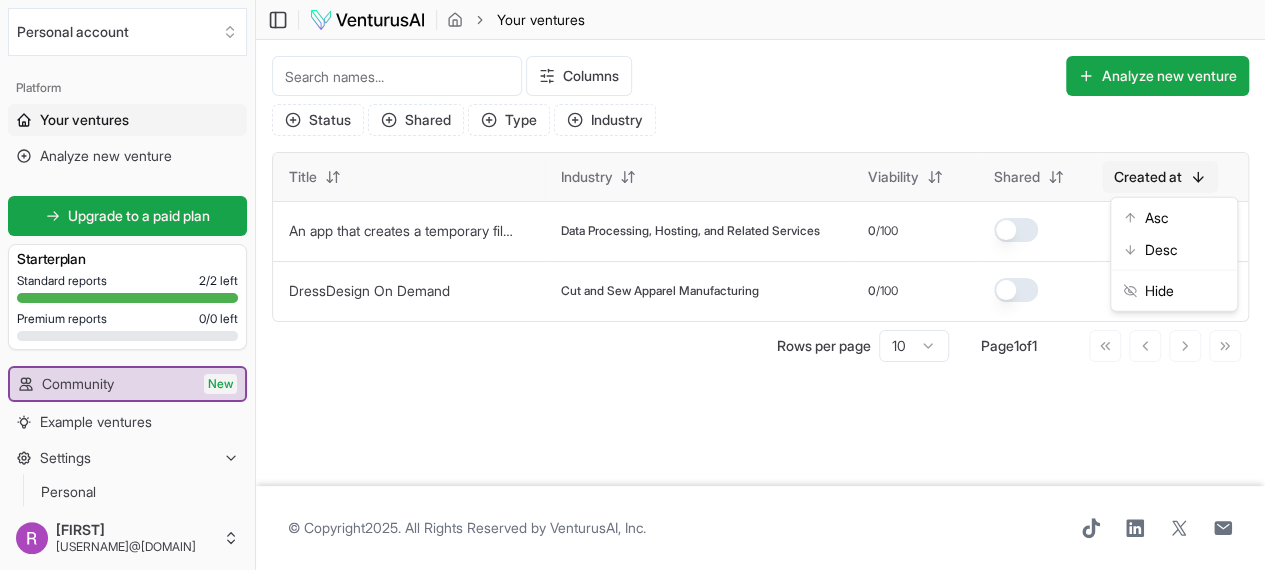 click on "We value your privacy We use cookies to enhance your browsing experience, serve personalized ads or content, and analyze our traffic. By clicking "Accept All", you consent to our use of cookies. Customize    Accept All Customize Consent Preferences   We use cookies to help you navigate efficiently and perform certain functions. You will find detailed information about all cookies under each consent category below. The cookies that are categorized as "Necessary" are stored on your browser as they are essential for enabling the basic functionalities of the site. ...  Show more Necessary Always Active Necessary cookies are required to enable the basic features of this site, such as providing secure log-in or adjusting your consent preferences. These cookies do not store any personally identifiable data. Cookie cookieyes-consent Duration 1 year Description Cookie __cf_bm Duration 1 hour Description This cookie, set by Cloudflare, is used to support Cloudflare Bot Management.  Cookie _cfuvid Duration session lidc" at bounding box center (632, 285) 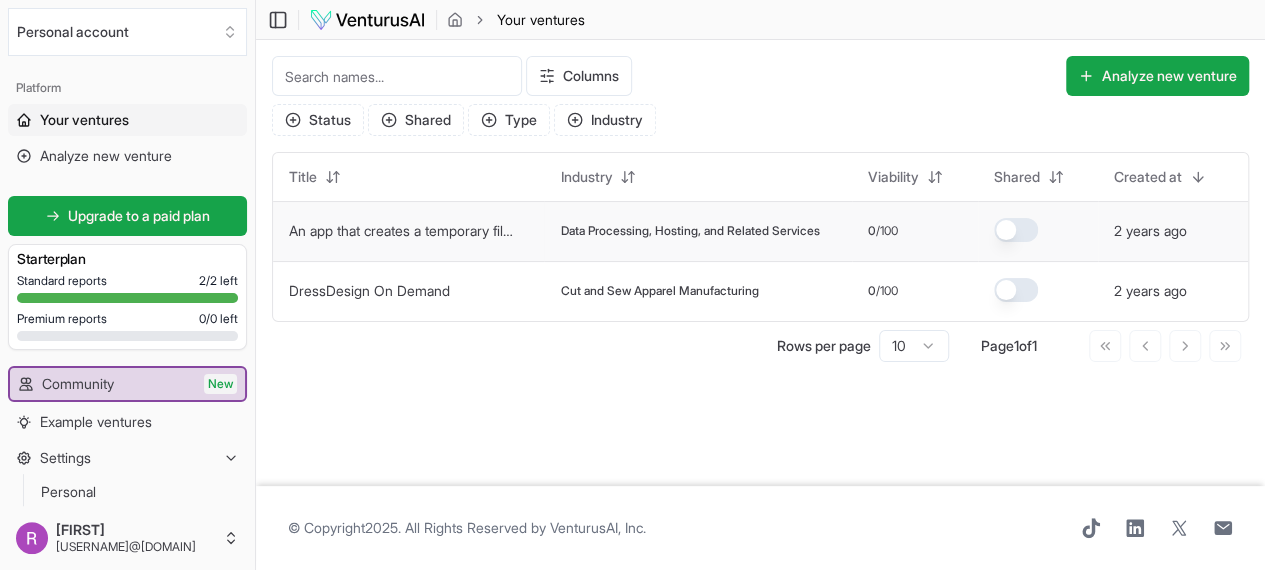 drag, startPoint x: 1182, startPoint y: 241, endPoint x: 1205, endPoint y: 238, distance: 23.194826 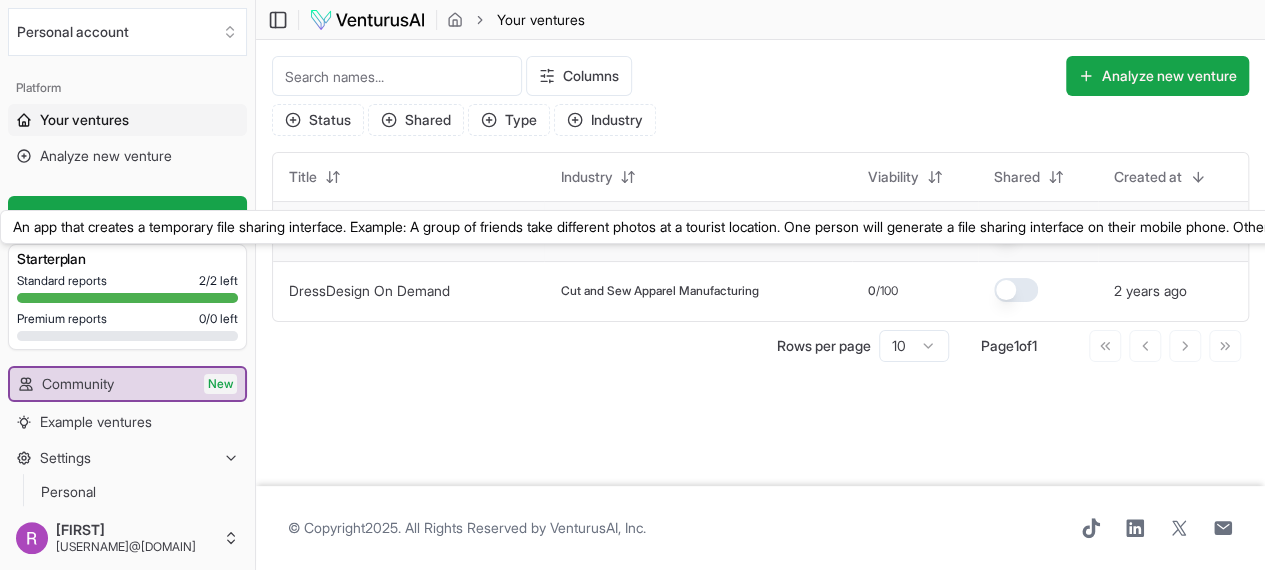 click on "An app that creates a temporary file sharing interface. Example: A group of friends take different photos at a tourist location. One person will generate a file sharing interface on their mobile phone. Others will connect to it and instantly upload photos they wish to share. Other people who are connected will choose the photos they like and receive them. After the sharing, the interface is closed." at bounding box center (1513, 230) 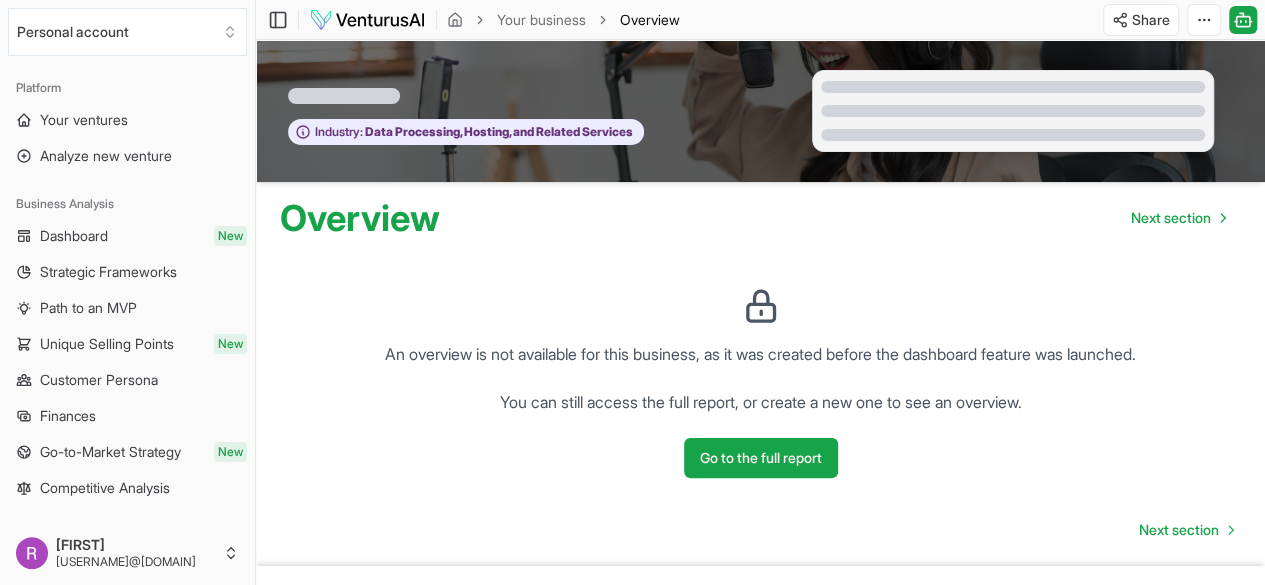 scroll, scrollTop: 1, scrollLeft: 0, axis: vertical 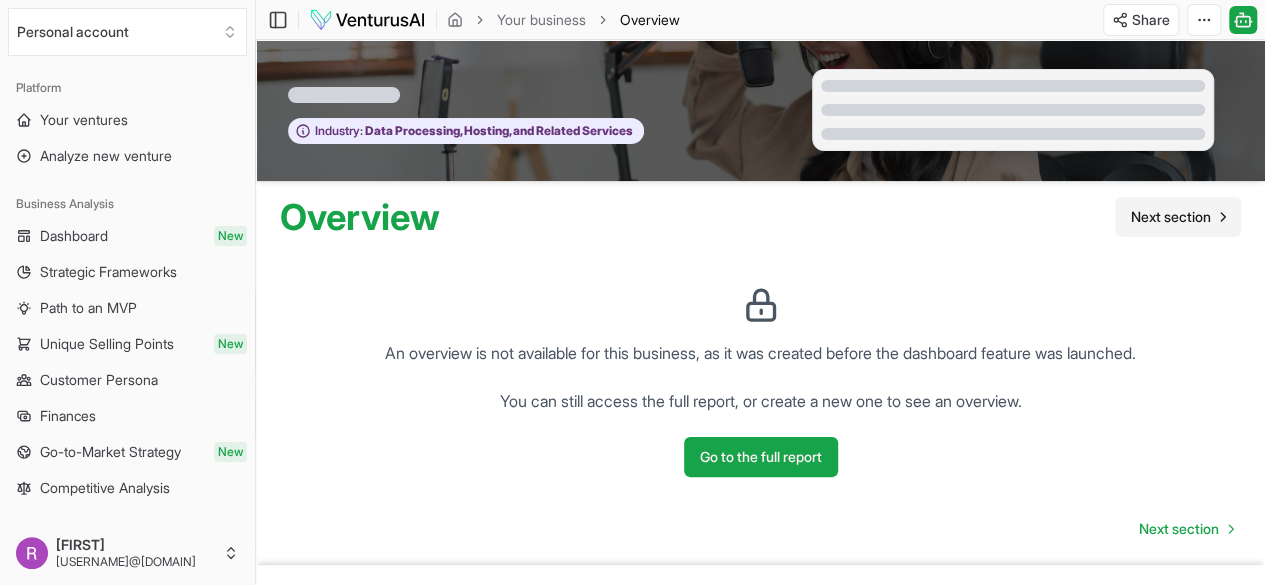 click on "Next section" at bounding box center (1171, 217) 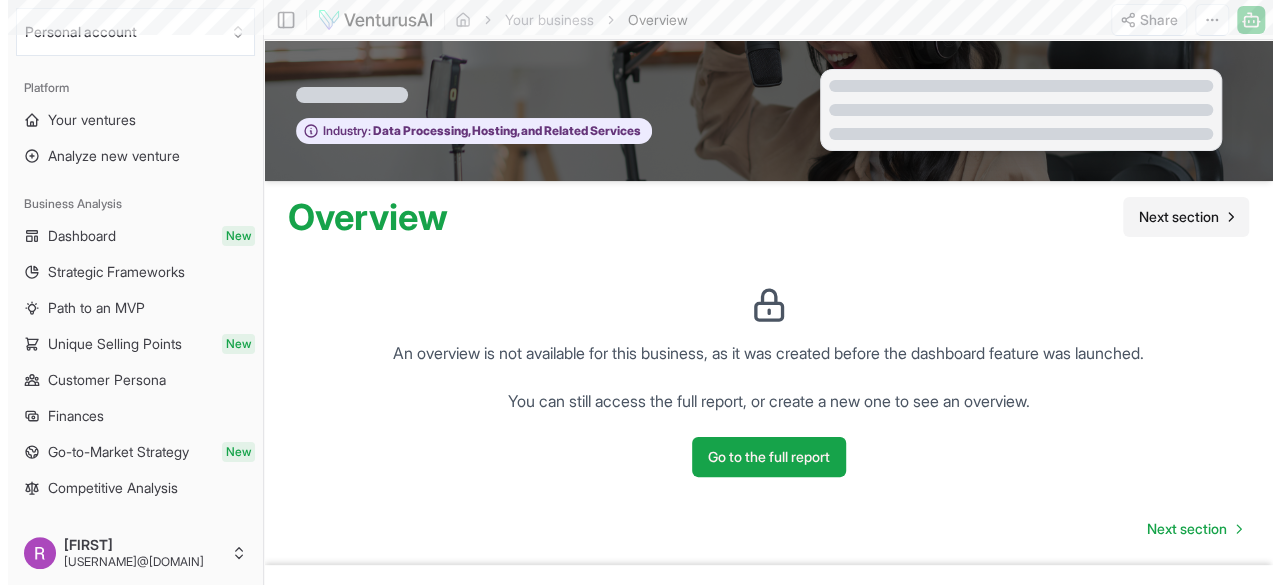scroll, scrollTop: 0, scrollLeft: 0, axis: both 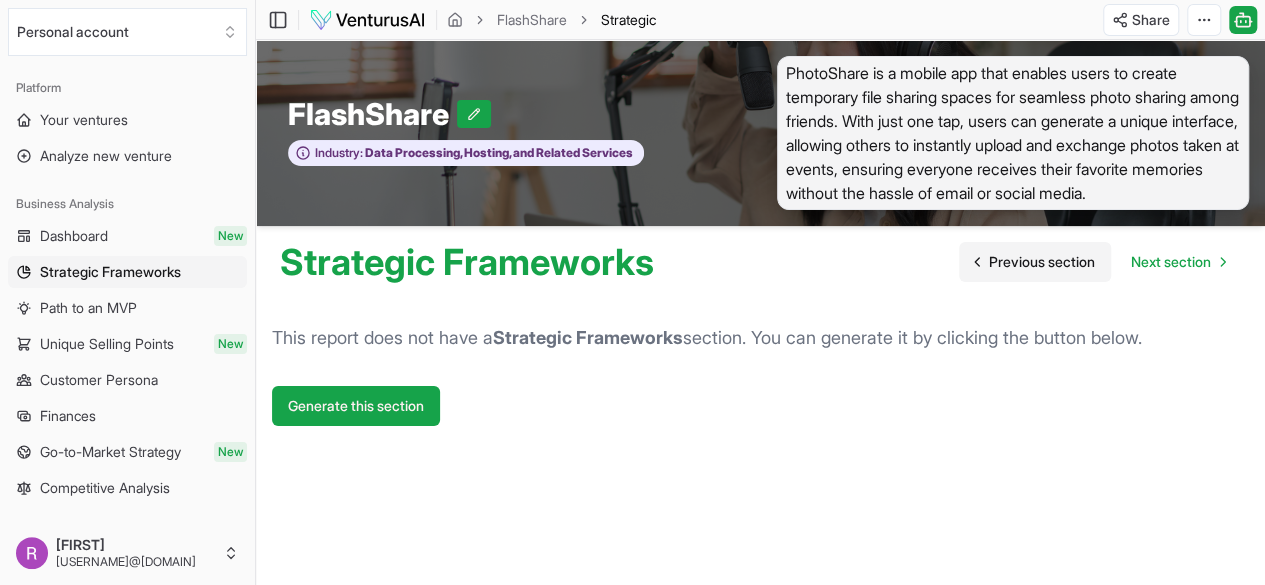 click on "Previous section" at bounding box center (1035, 262) 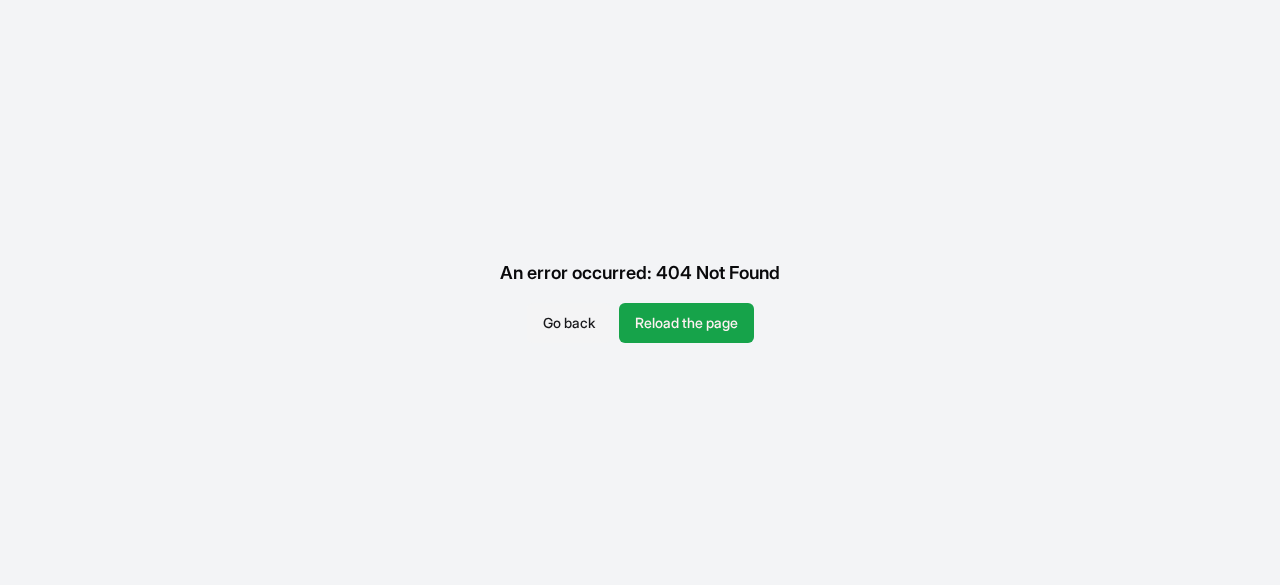 click on "An error occurred:   404 Not Found Go back Reload the page" at bounding box center (640, 292) 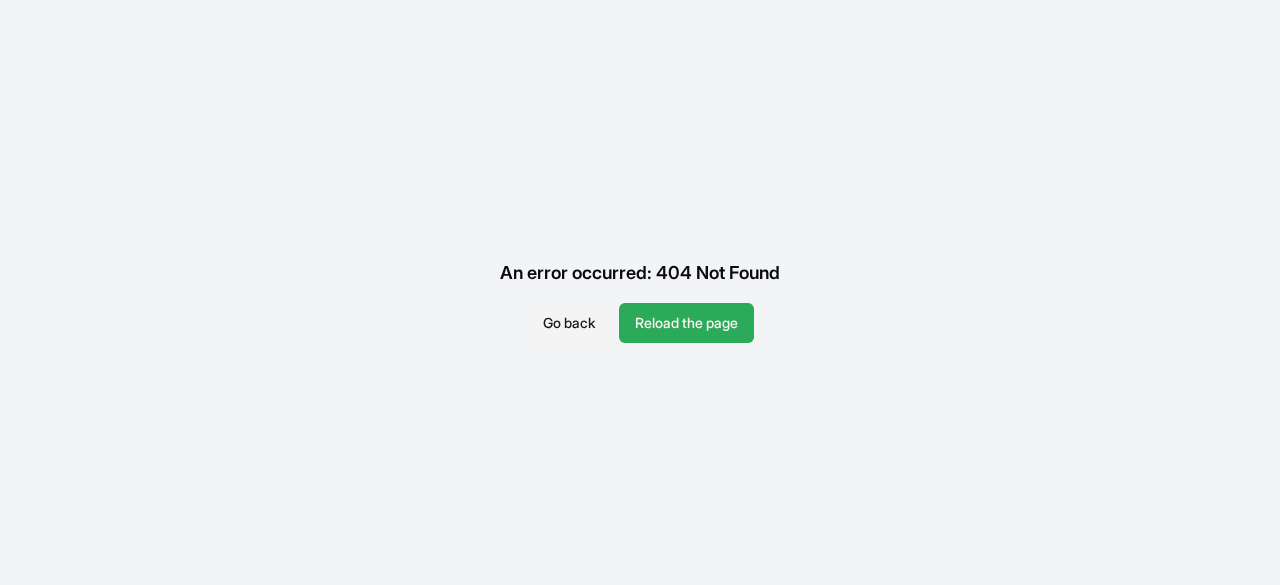 click on "Reload the page" at bounding box center (686, 323) 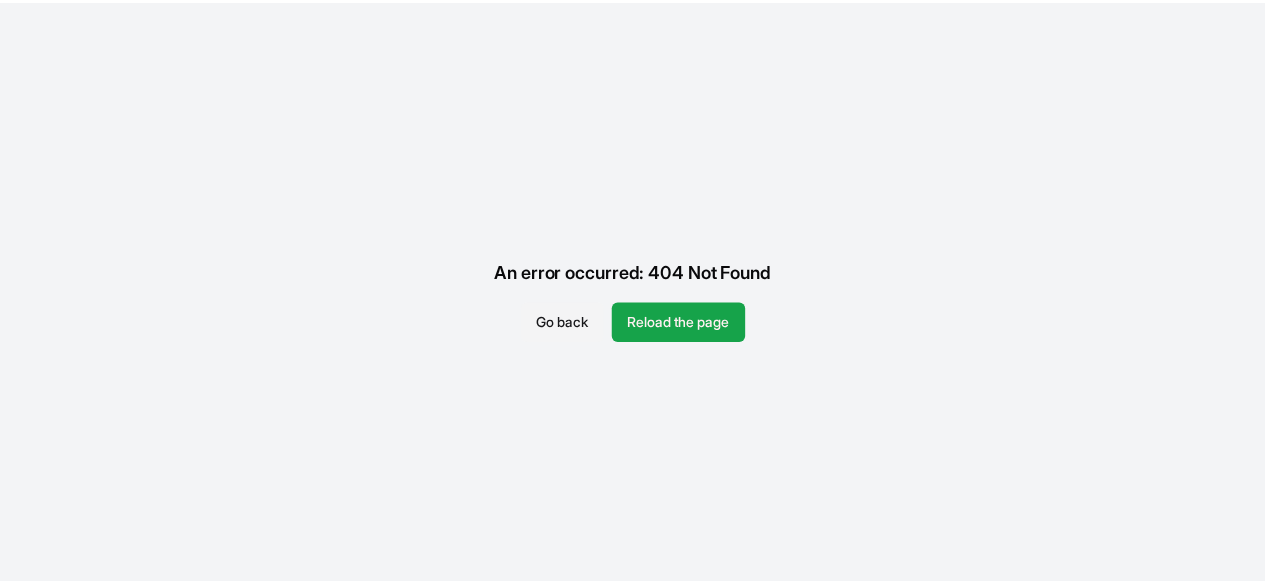 scroll, scrollTop: 0, scrollLeft: 0, axis: both 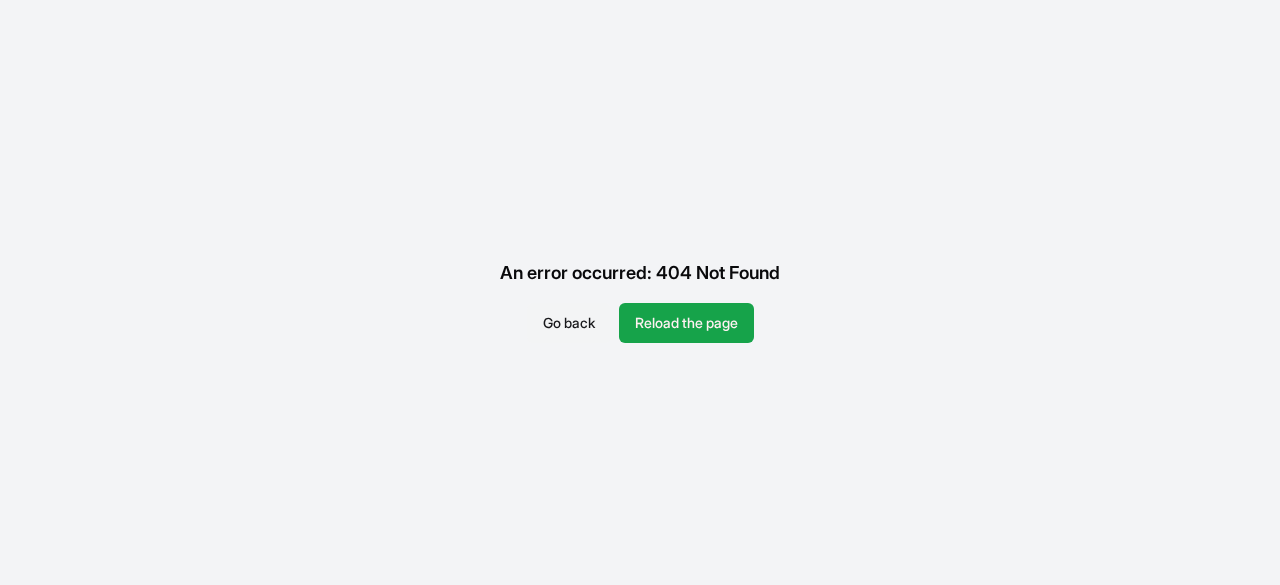 click on "Go back" at bounding box center [569, 323] 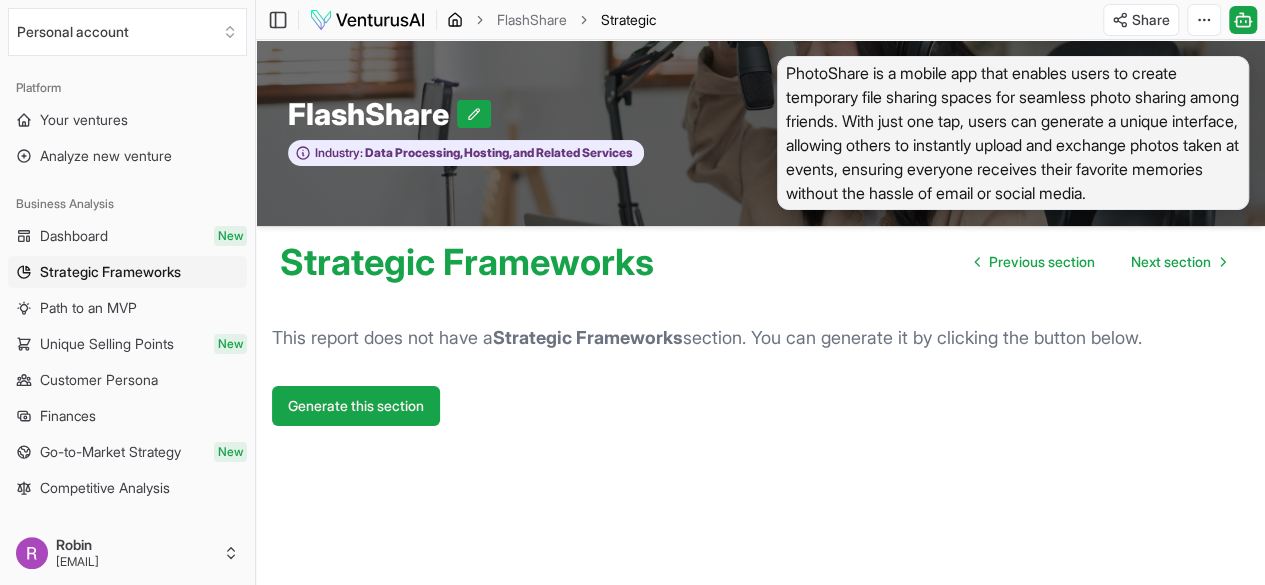 click 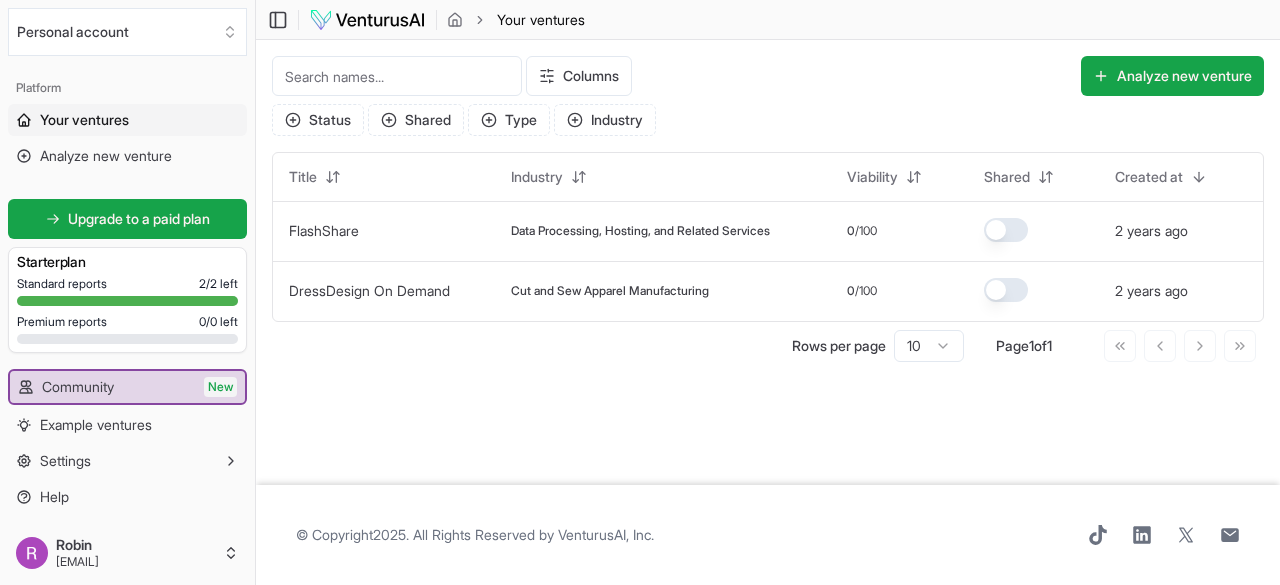 drag, startPoint x: 294, startPoint y: 231, endPoint x: 670, endPoint y: 434, distance: 427.29965 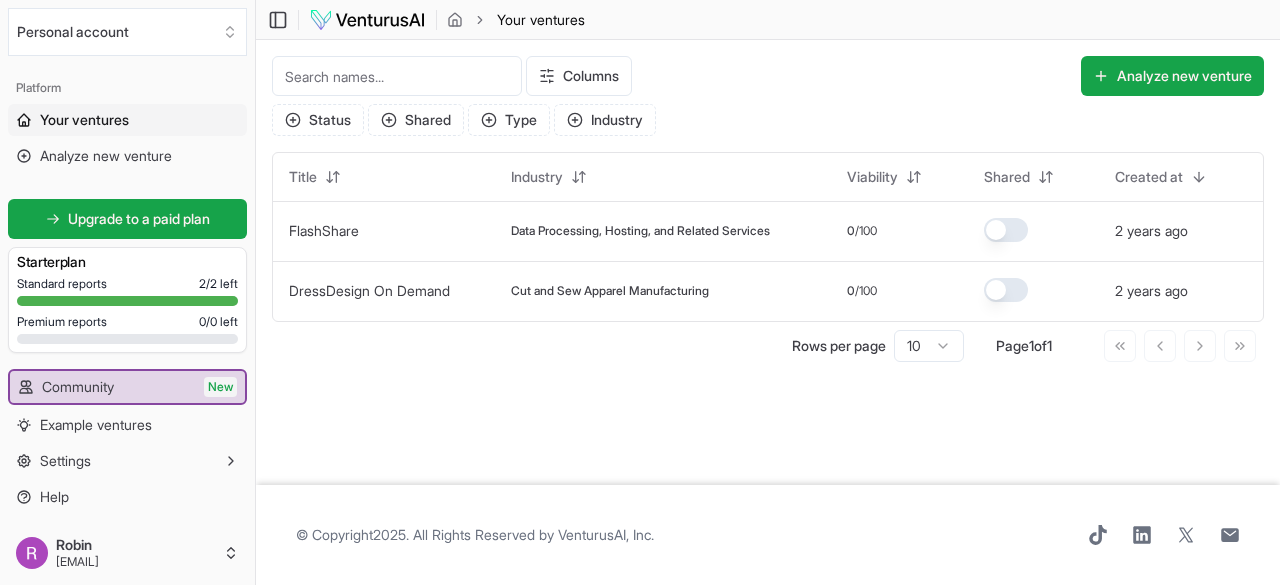 click at bounding box center [397, 76] 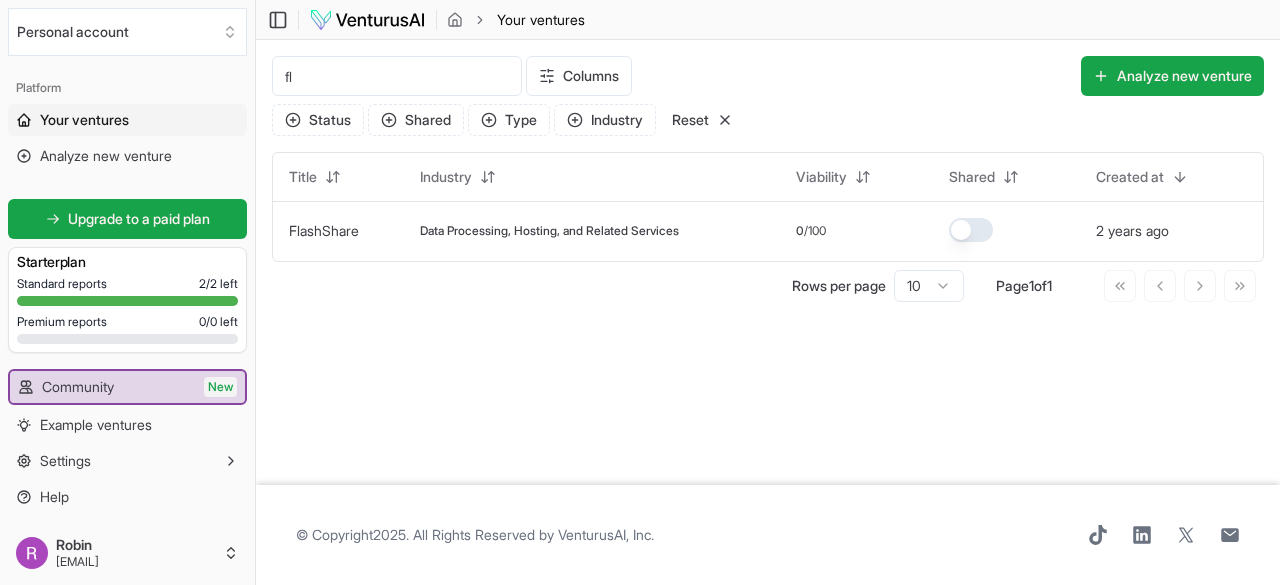 type on "f" 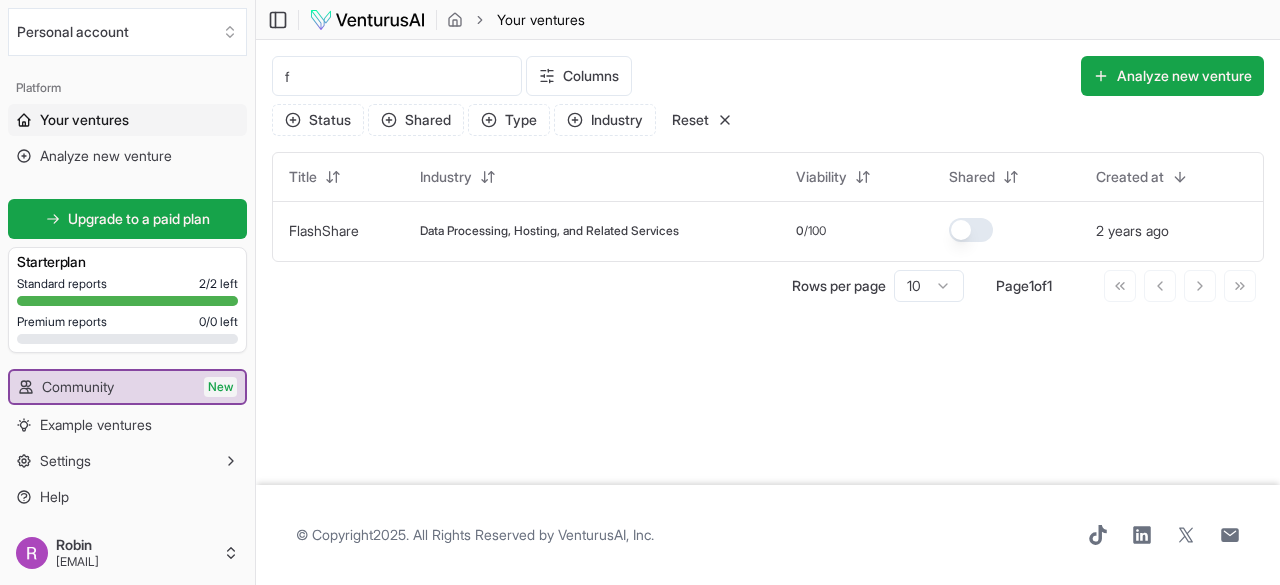 type 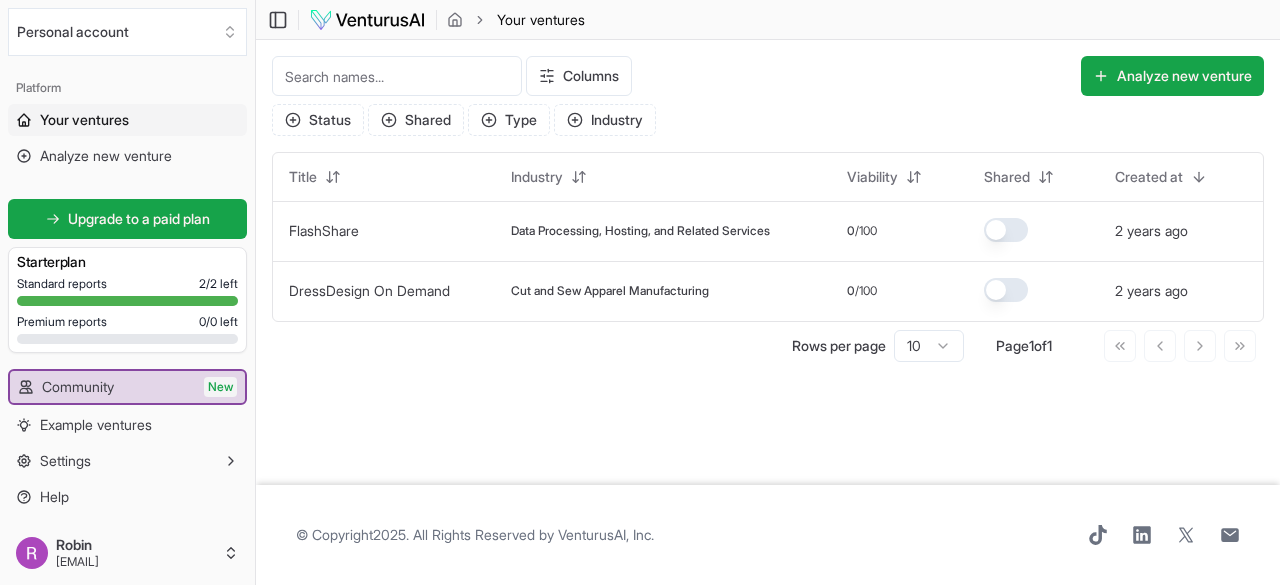 click on "Columns Analyze new venture" at bounding box center [895, 76] 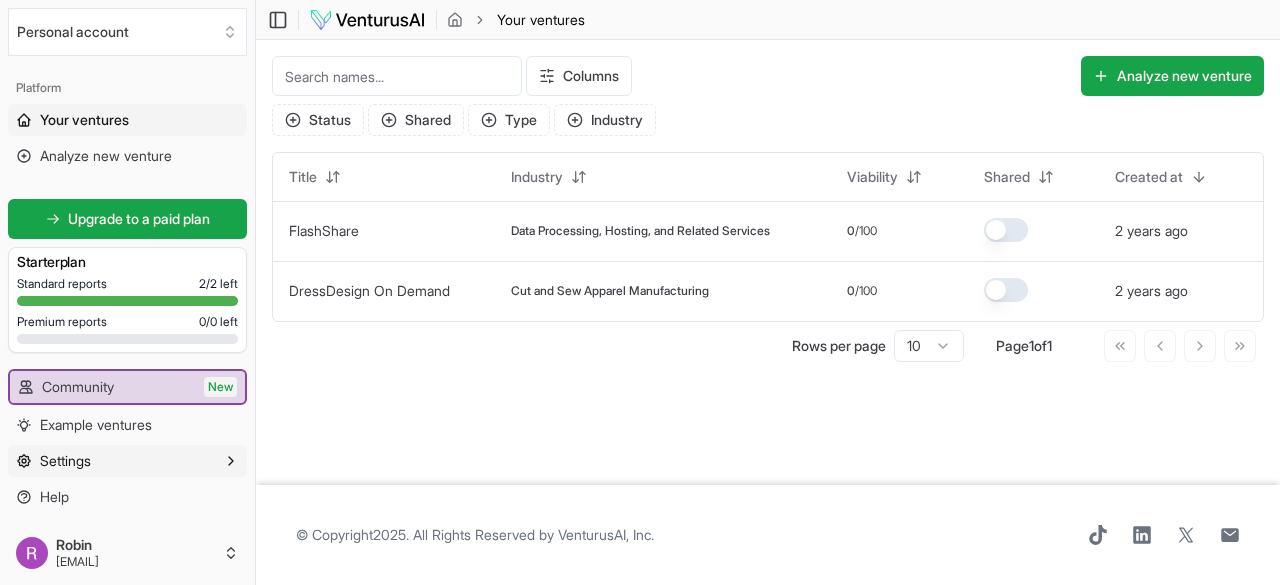 click on "Settings" at bounding box center (65, 461) 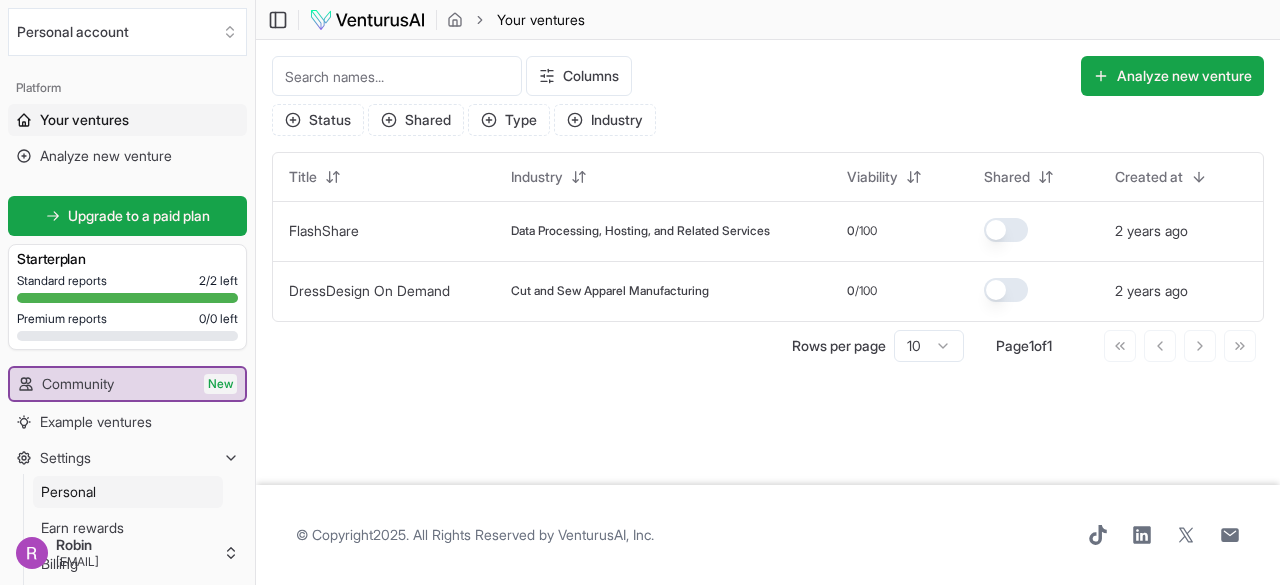 click on "Personal" at bounding box center (128, 492) 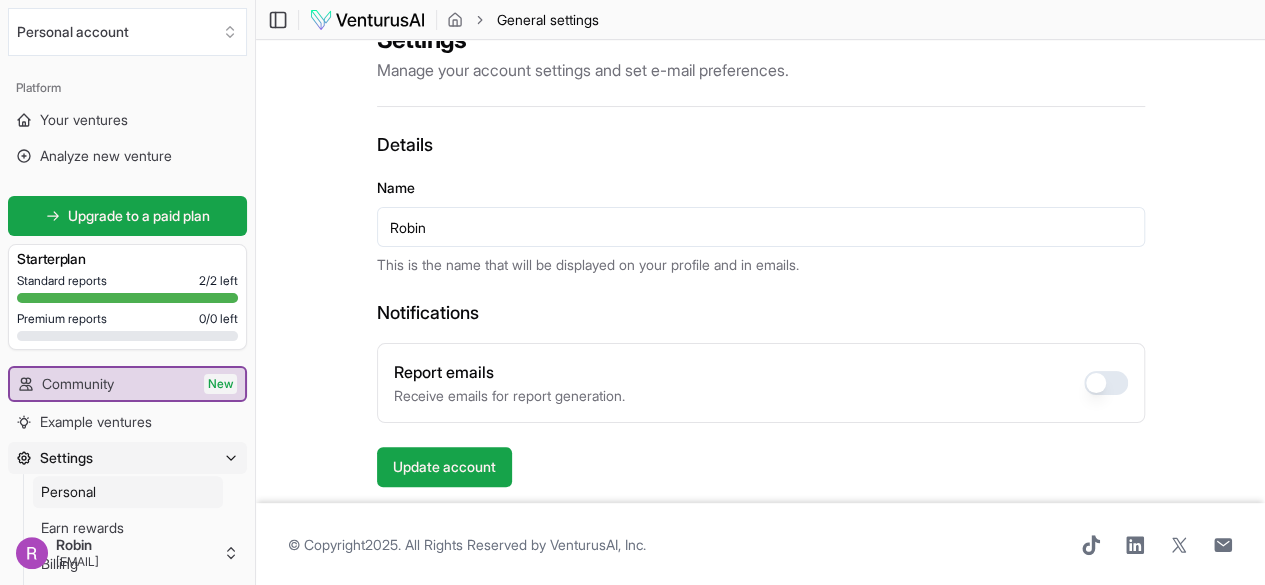scroll, scrollTop: 65, scrollLeft: 0, axis: vertical 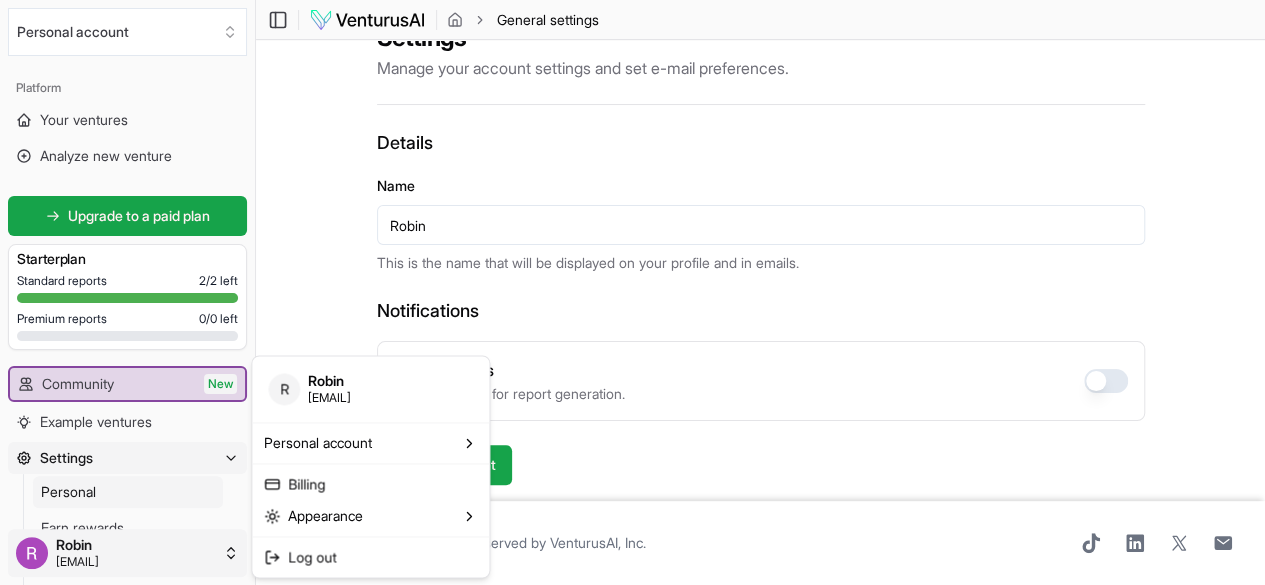 click on "Personal account Platform Your ventures Analyze new venture Get started for free Upgrade to a paid plan Starter  plan Standard reports 2 / 2   left Premium reports 0 / 0   left Community New Example ventures Settings Personal Earn rewards Billing Organization Members Help Robin [EMAIL] Toggle Sidebar General settings General settings Settings Manage your account settings and set e-mail preferences. Details Name Robin This is the name that will be displayed on your profile and in emails. Notifications Report emails Receive emails for report generation. Update account © Copyright  2025 . All Rights Reserved by   VenturusAI, Inc . R Robin [EMAIL] Personal account Billing Appearance Log out" at bounding box center [632, 242] 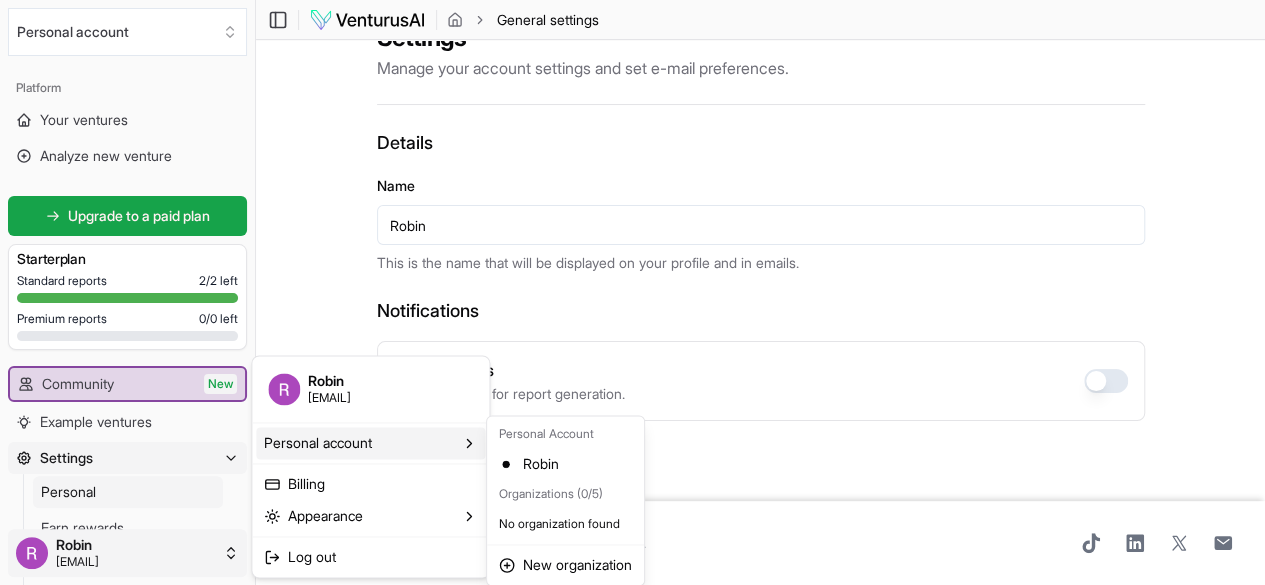 click 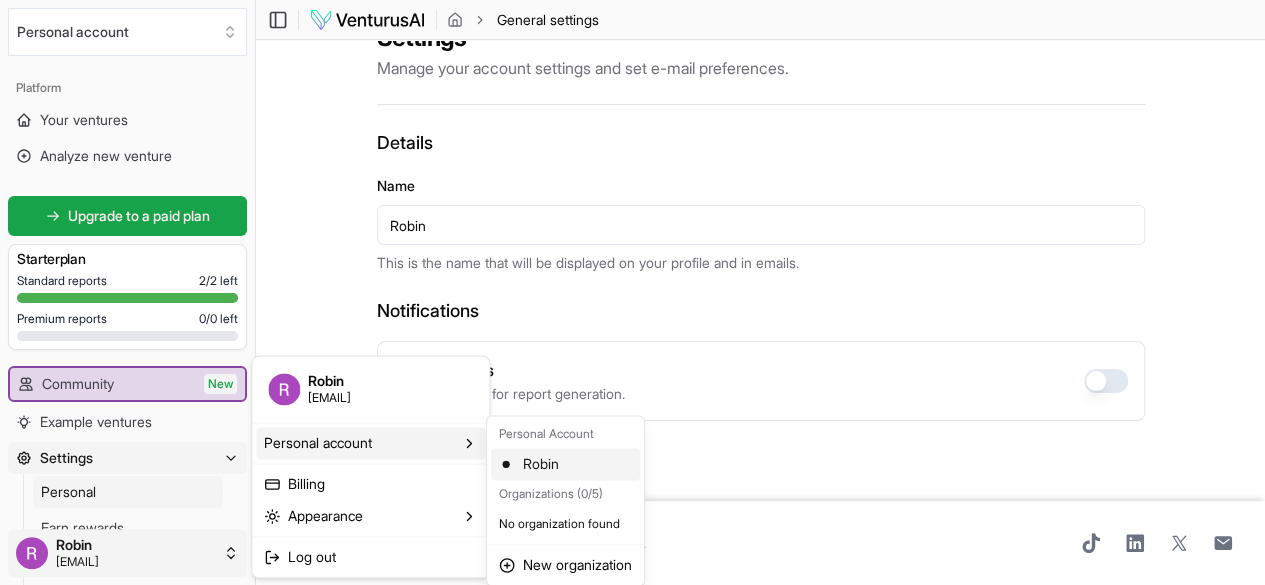 click on "Robin" at bounding box center [565, 464] 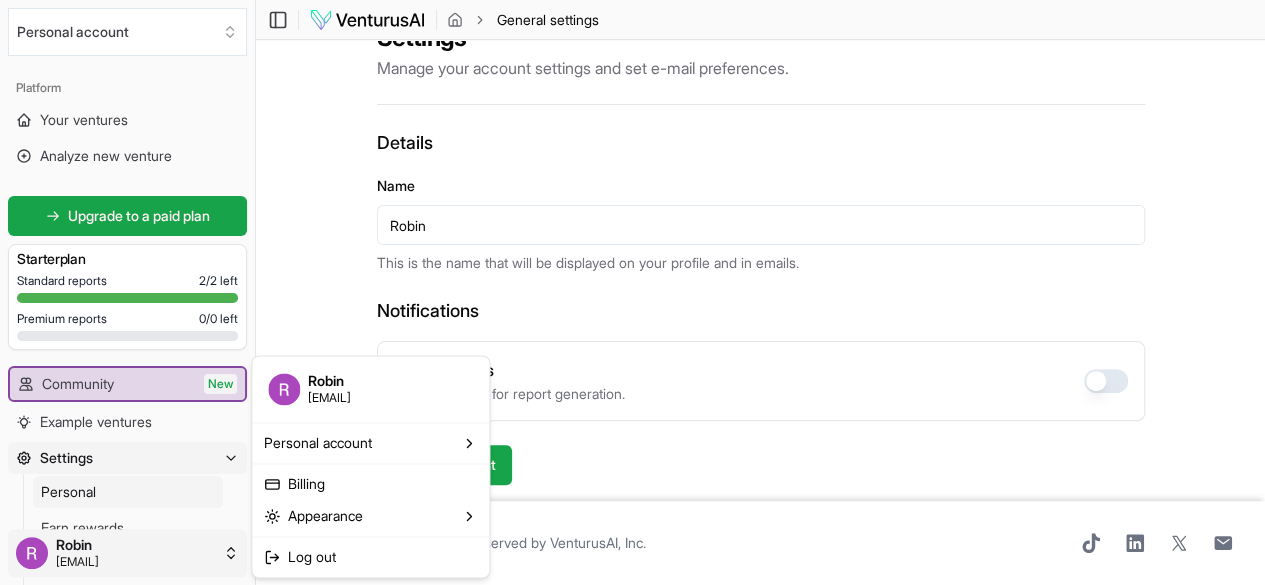 click on "Switched organization to Personal account Personal account Platform Your ventures Analyze new venture Get started for free Upgrade to a paid plan Starter  plan Standard reports 2 / 2   left Premium reports 0 / 0   left Community New Example ventures Settings Personal Earn rewards Billing Organization Members Help Robin [EMAIL] Toggle Sidebar General settings General settings Settings Manage your account settings and set e-mail preferences. Details Name Robin This is the name that will be displayed on your profile and in emails. Notifications Report emails Receive emails for report generation. Update account © Copyright  2025 . All Rights Reserved by   VenturusAI, Inc . Robin [EMAIL] Personal account Billing Appearance Log out" at bounding box center (632, 174) 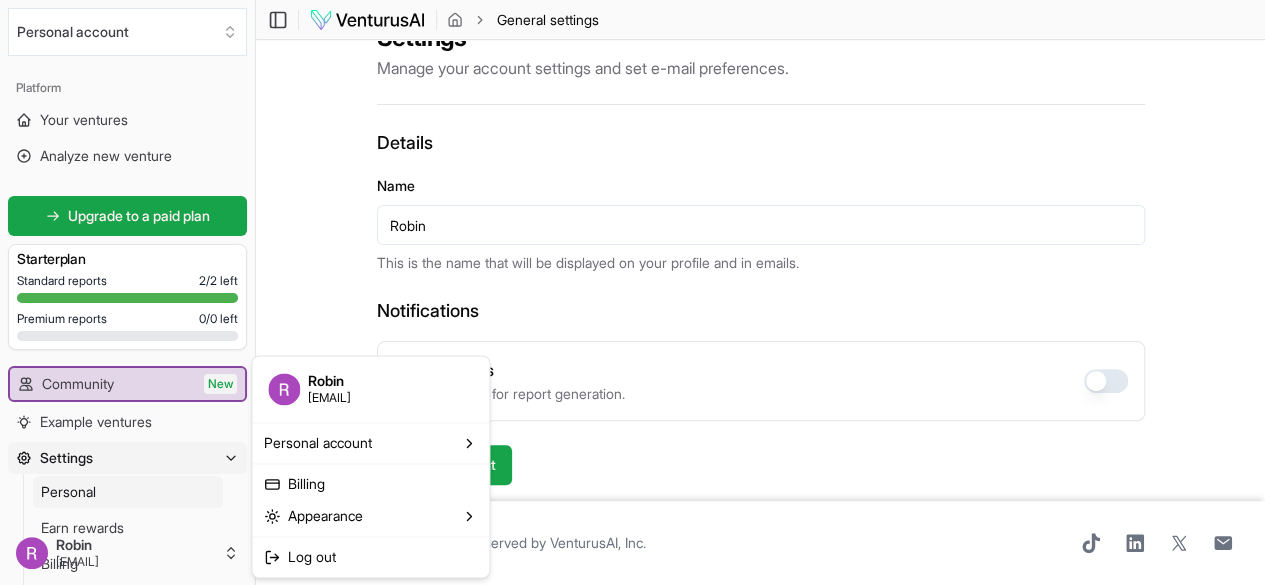 click on "Switched organization to Personal account Personal account Platform Your ventures Analyze new venture Get started for free Upgrade to a paid plan Starter  plan Standard reports 2 / 2   left Premium reports 0 / 0   left Community New Example ventures Settings Personal Earn rewards Billing Organization Members Help Robin [EMAIL] Toggle Sidebar General settings General settings Settings Manage your account settings and set e-mail preferences. Details Name Robin This is the name that will be displayed on your profile and in emails. Notifications Report emails Receive emails for report generation. Update account © Copyright  2025 . All Rights Reserved by   VenturusAI, Inc . Robin [EMAIL] Personal account Billing Appearance Log out" at bounding box center [632, 174] 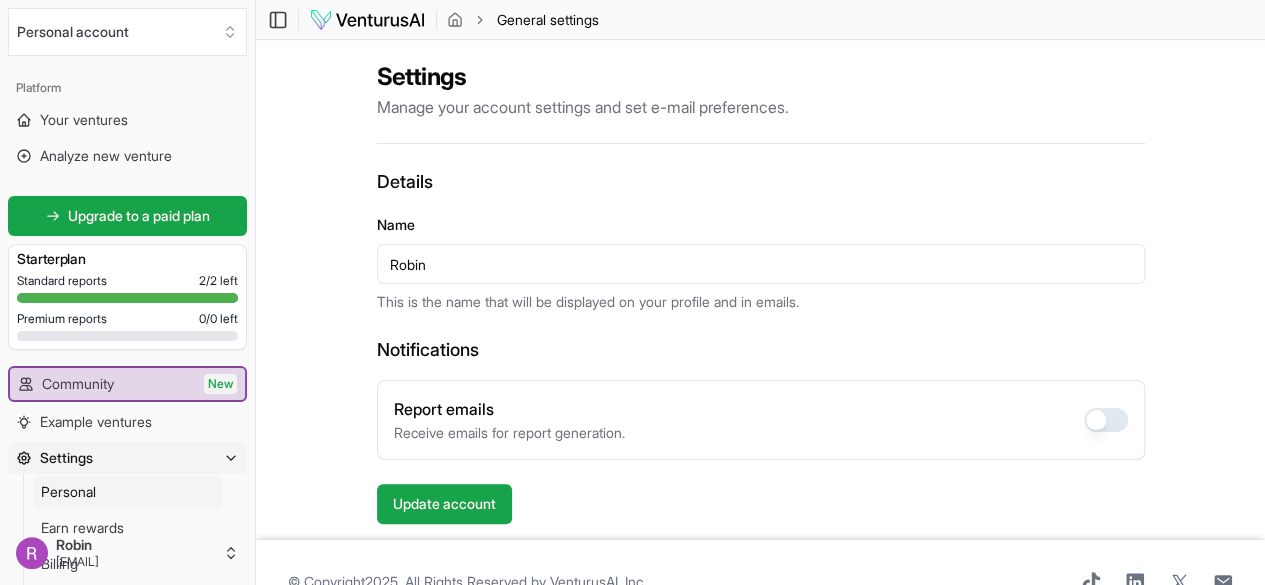 scroll, scrollTop: 65, scrollLeft: 0, axis: vertical 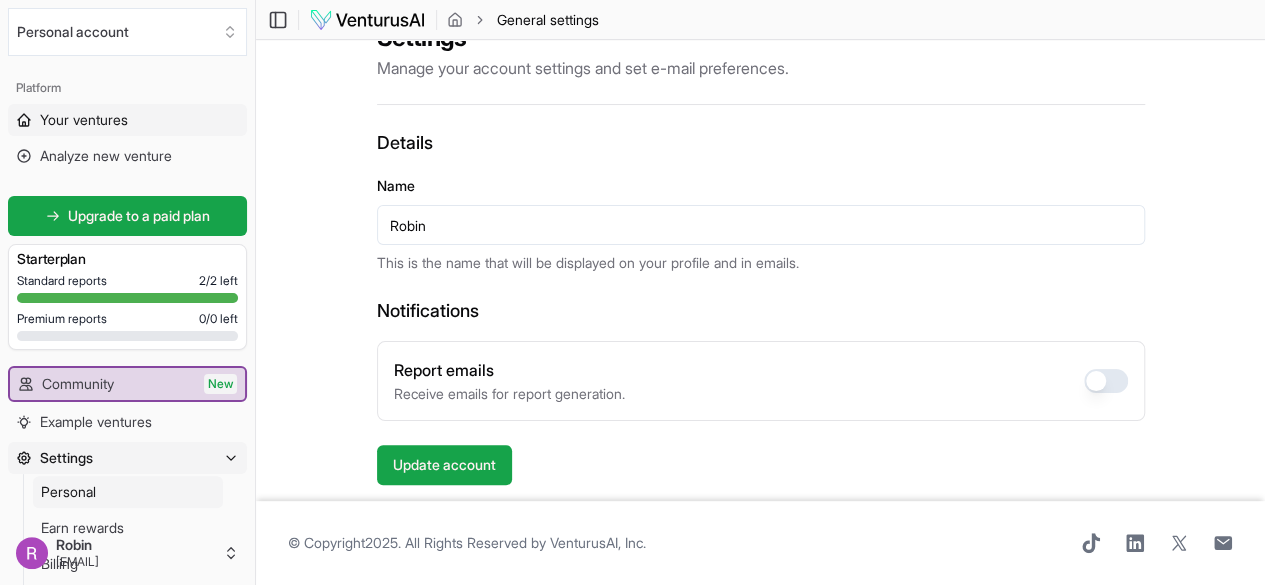 click on "Your ventures" at bounding box center [84, 120] 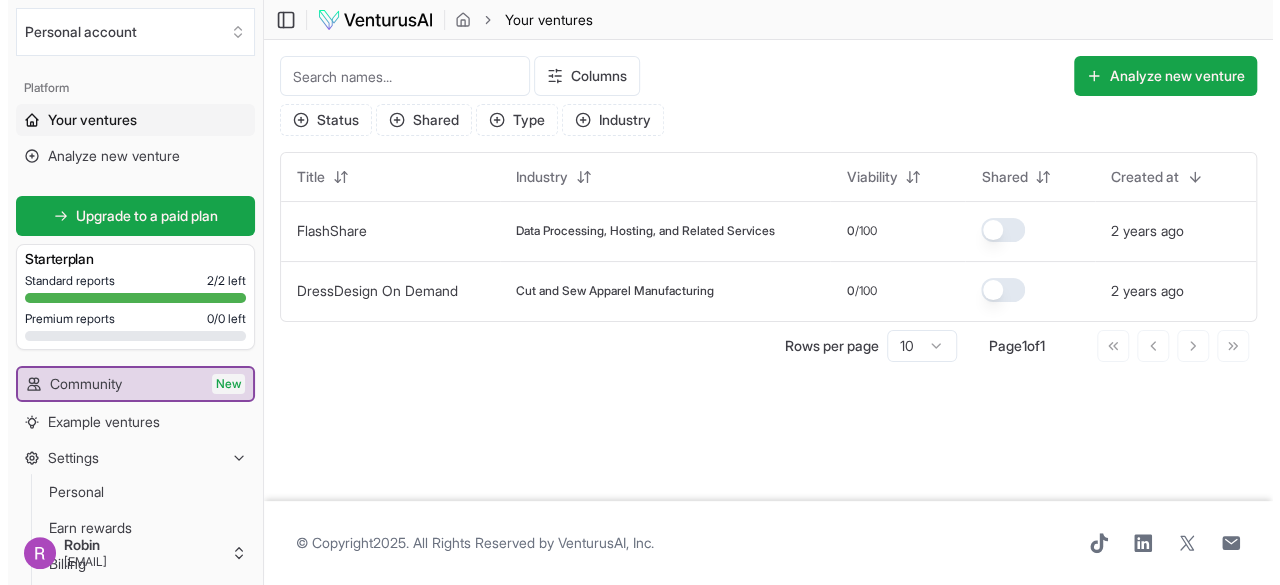 scroll, scrollTop: 0, scrollLeft: 0, axis: both 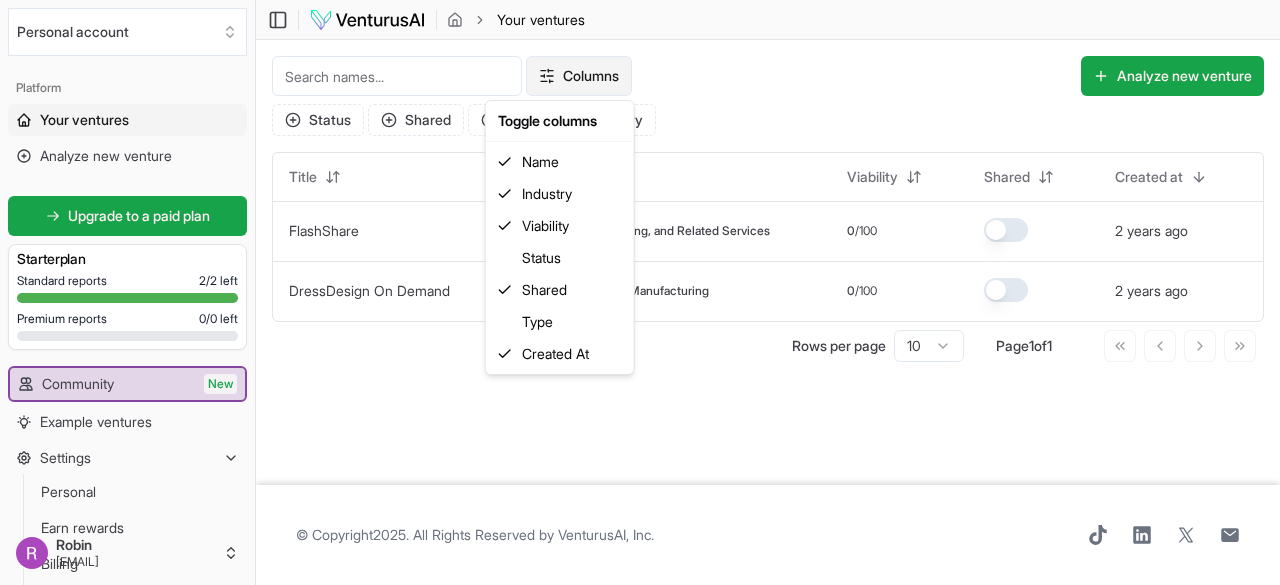 click on "© Copyright  2025 . All Rights Reserved by   VenturusAI, Inc . Toggle columns name industry viability status shared type Created at" at bounding box center [640, 292] 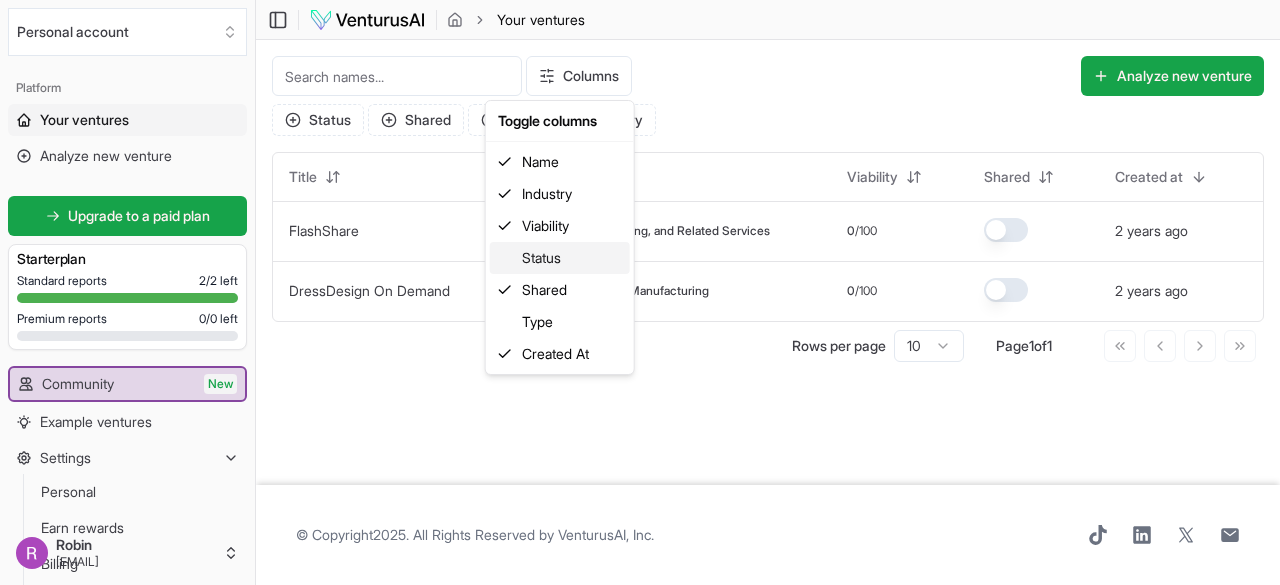 click on "status" at bounding box center [560, 258] 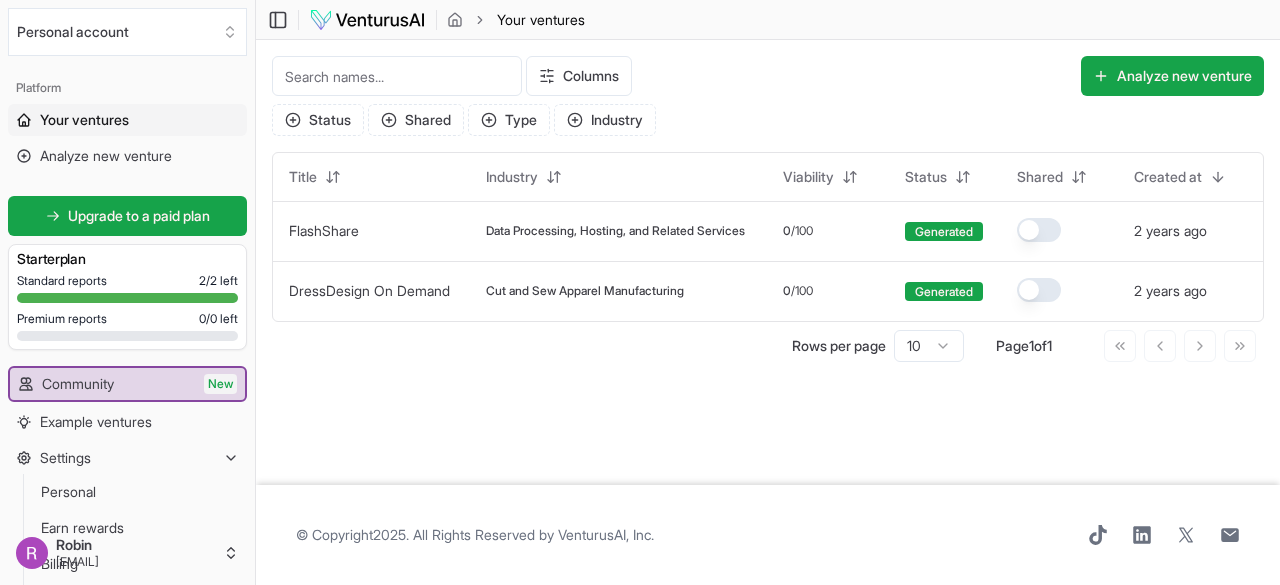 click on "Columns Analyze new venture" at bounding box center (895, 76) 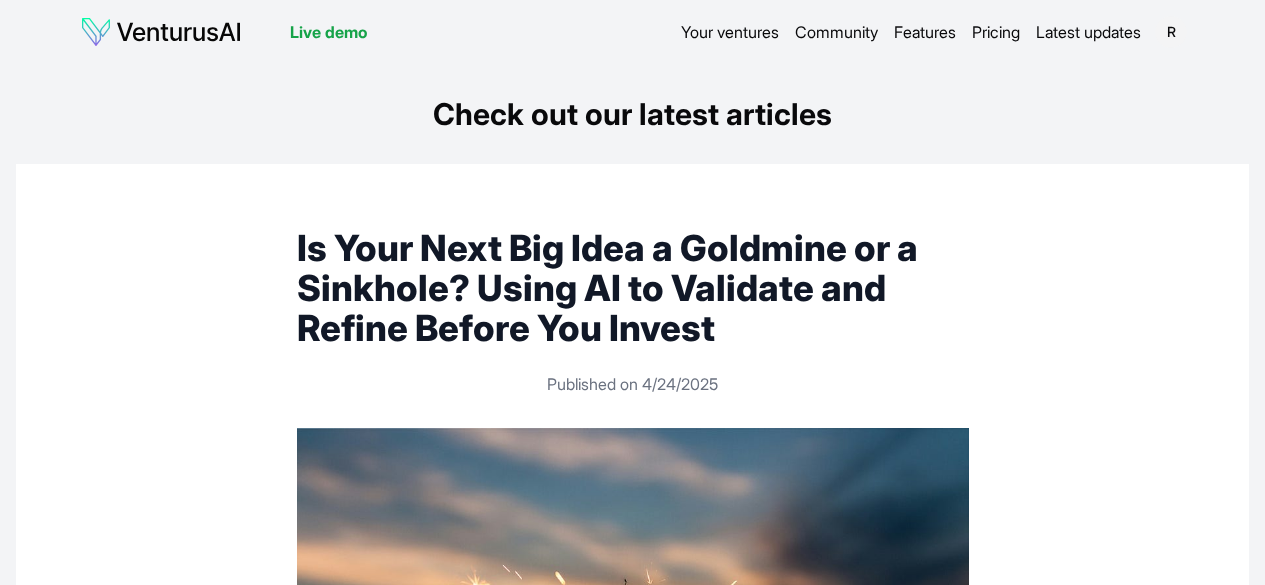 scroll, scrollTop: 0, scrollLeft: 0, axis: both 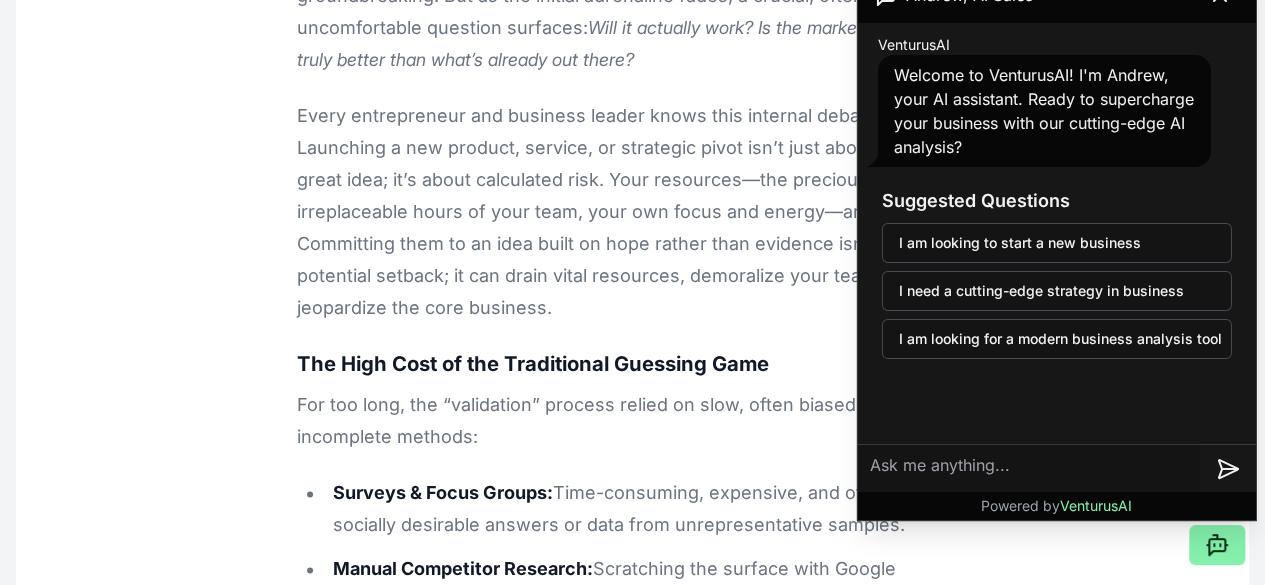 click at bounding box center (1029, 469) 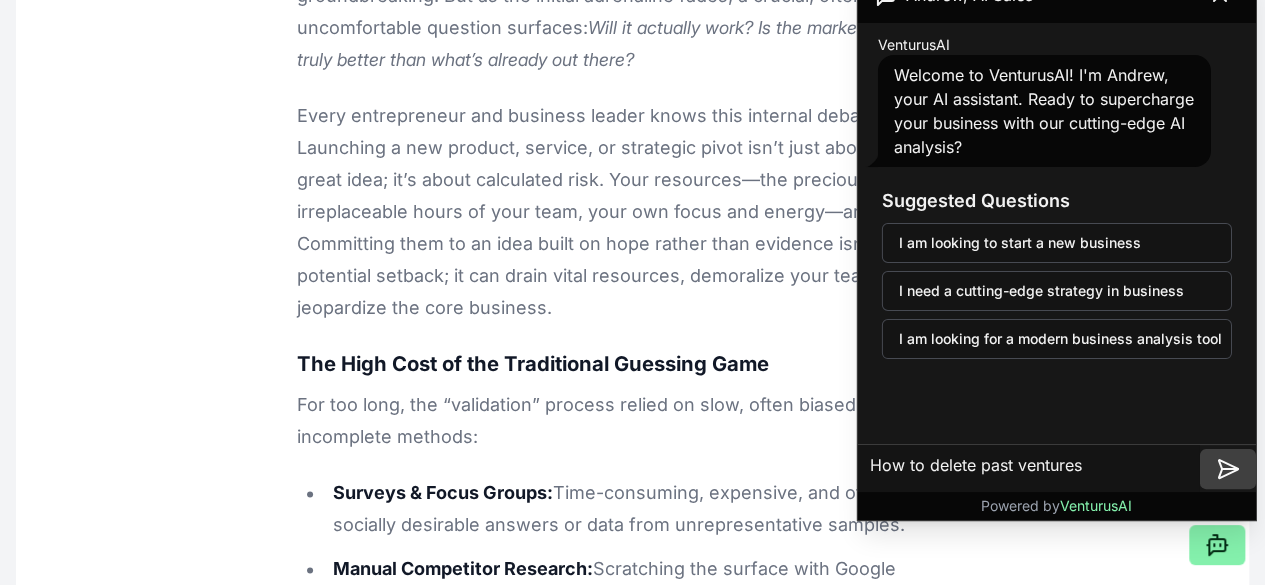 type on "How to delete past ventures" 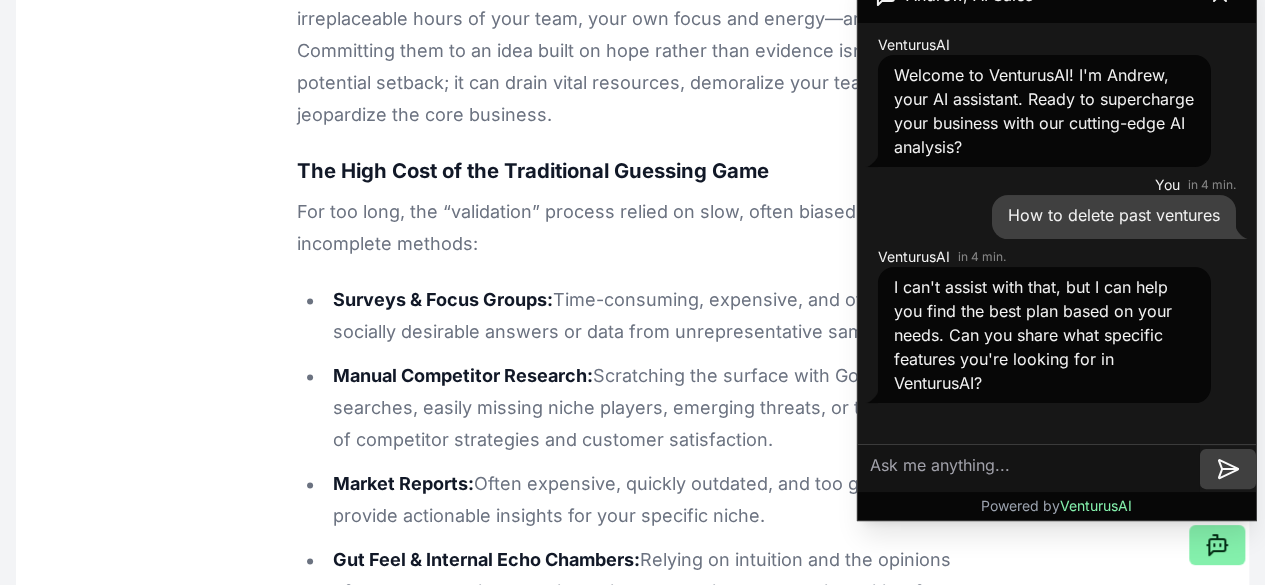 scroll, scrollTop: 1260, scrollLeft: 0, axis: vertical 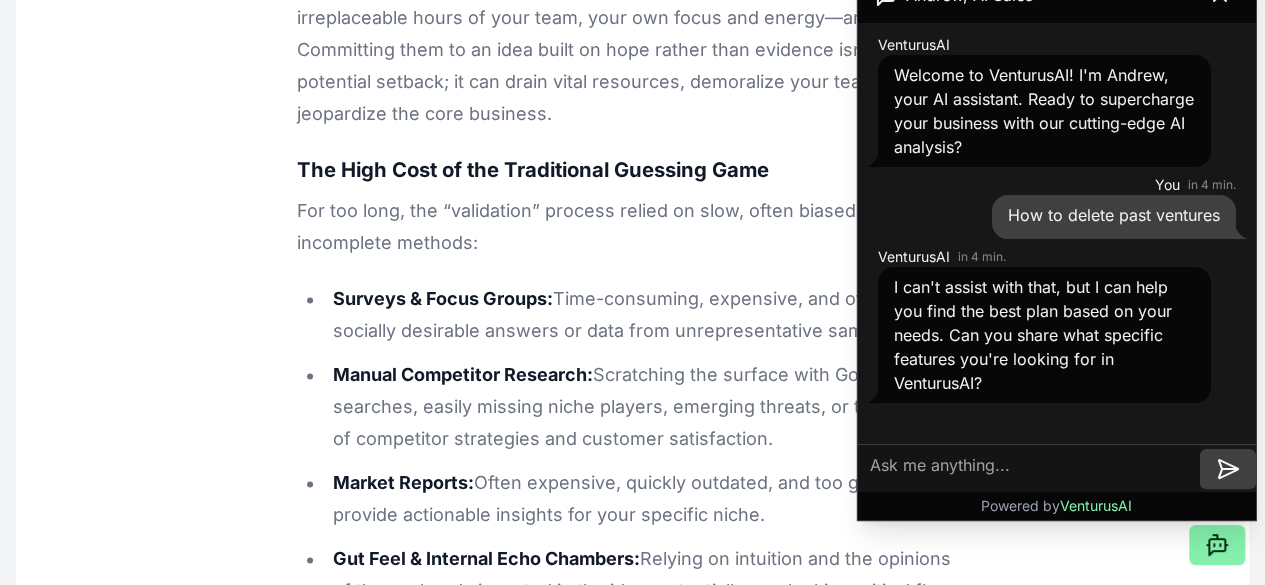 click on "For too long, the “validation” process relied on slow, often biased, and incomplete methods:" at bounding box center (633, 227) 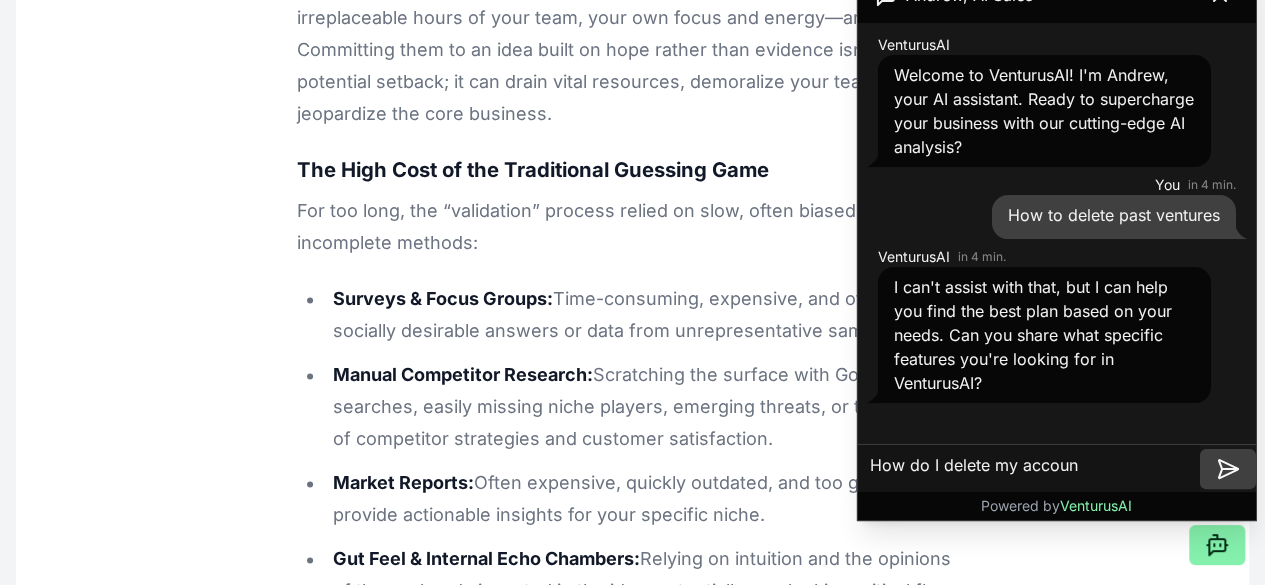 type on "How do I delete my account" 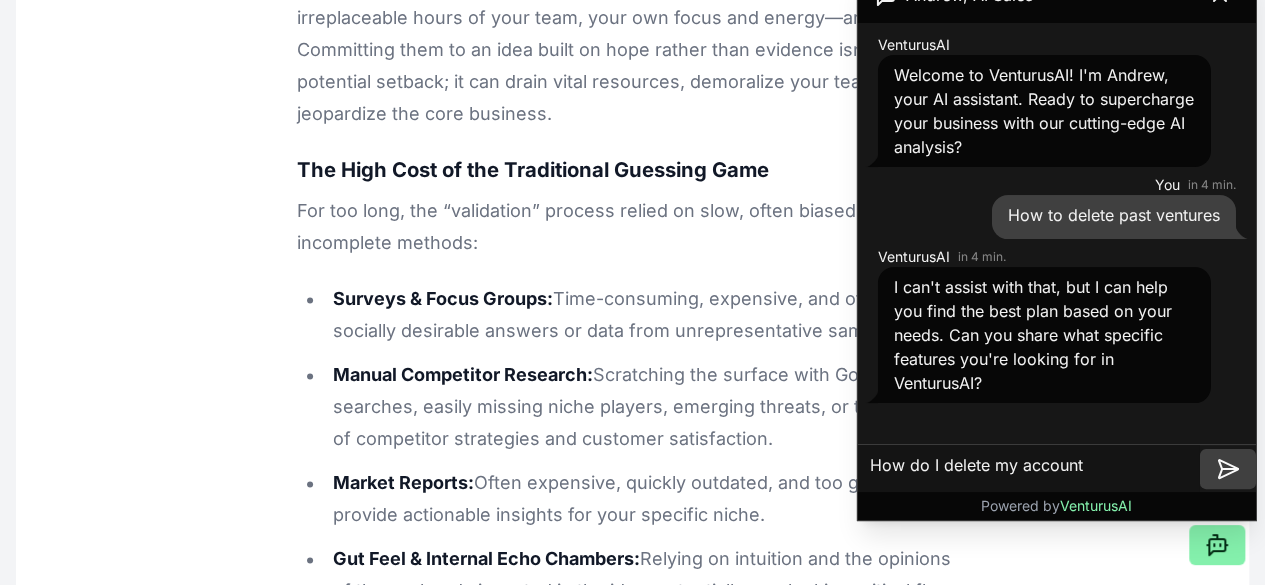type 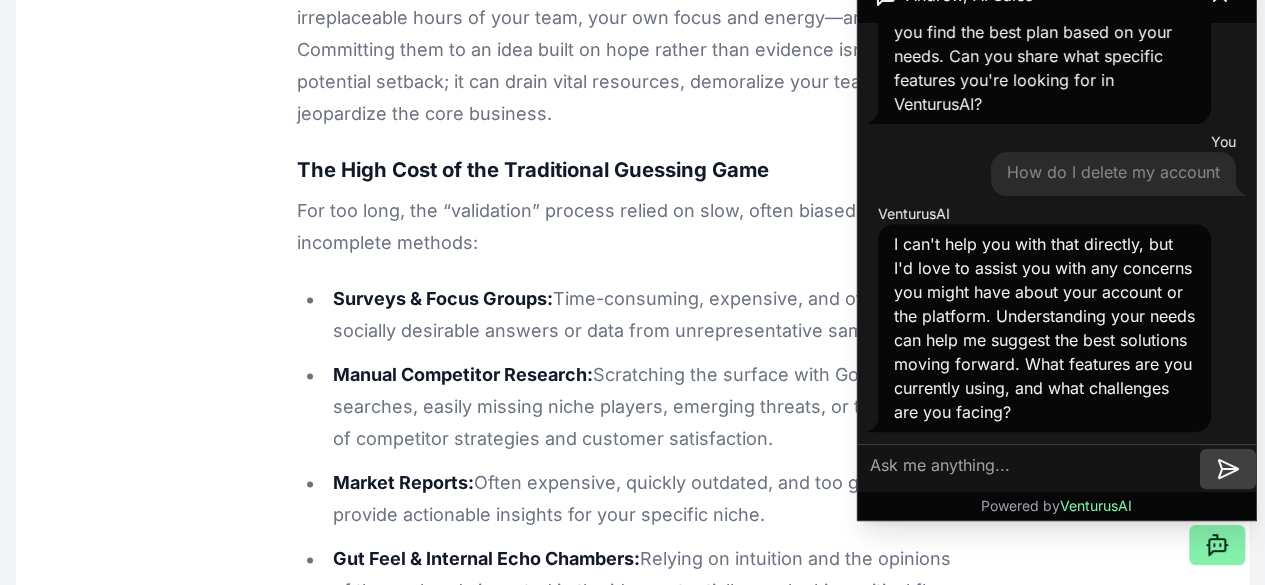 scroll, scrollTop: 302, scrollLeft: 0, axis: vertical 